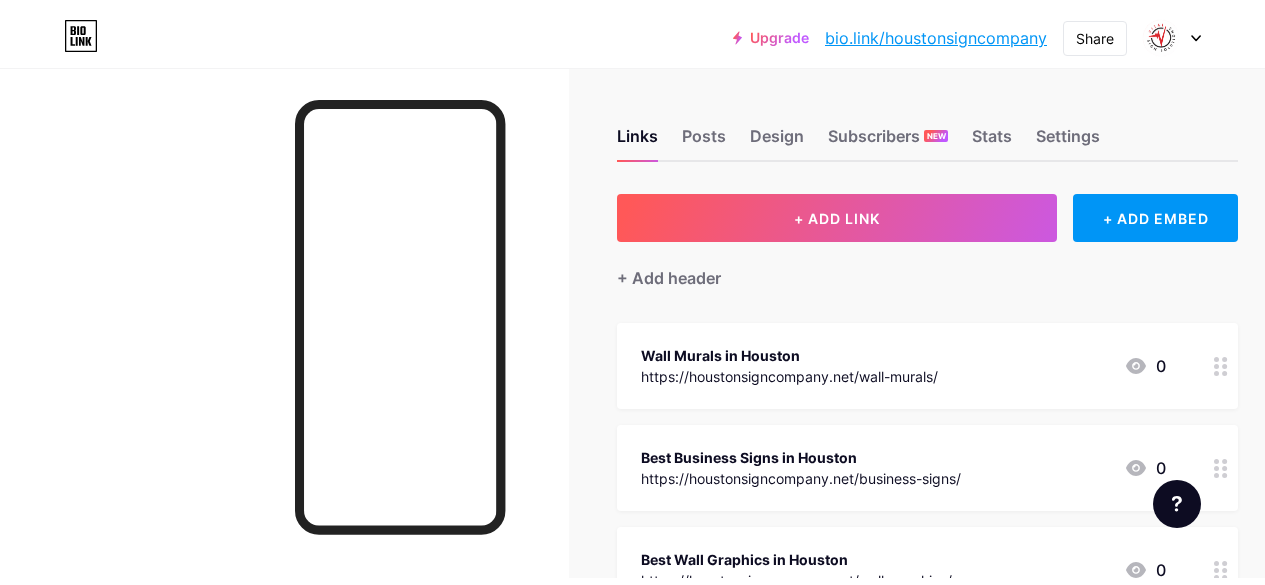 scroll, scrollTop: 0, scrollLeft: 0, axis: both 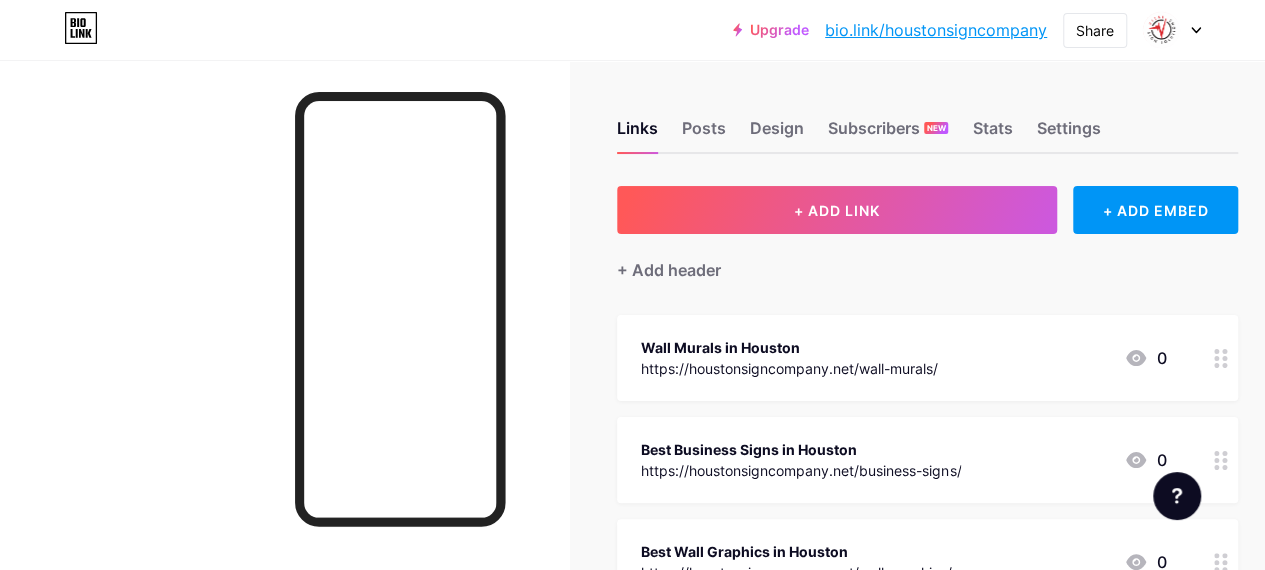 click 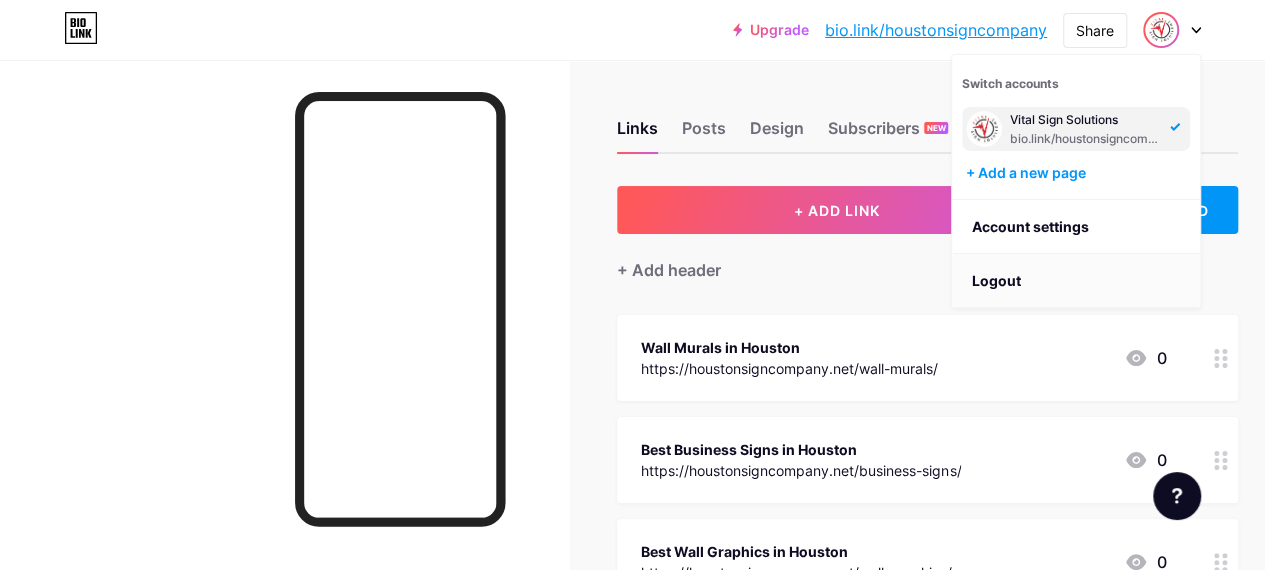 click on "Logout" at bounding box center (1076, 281) 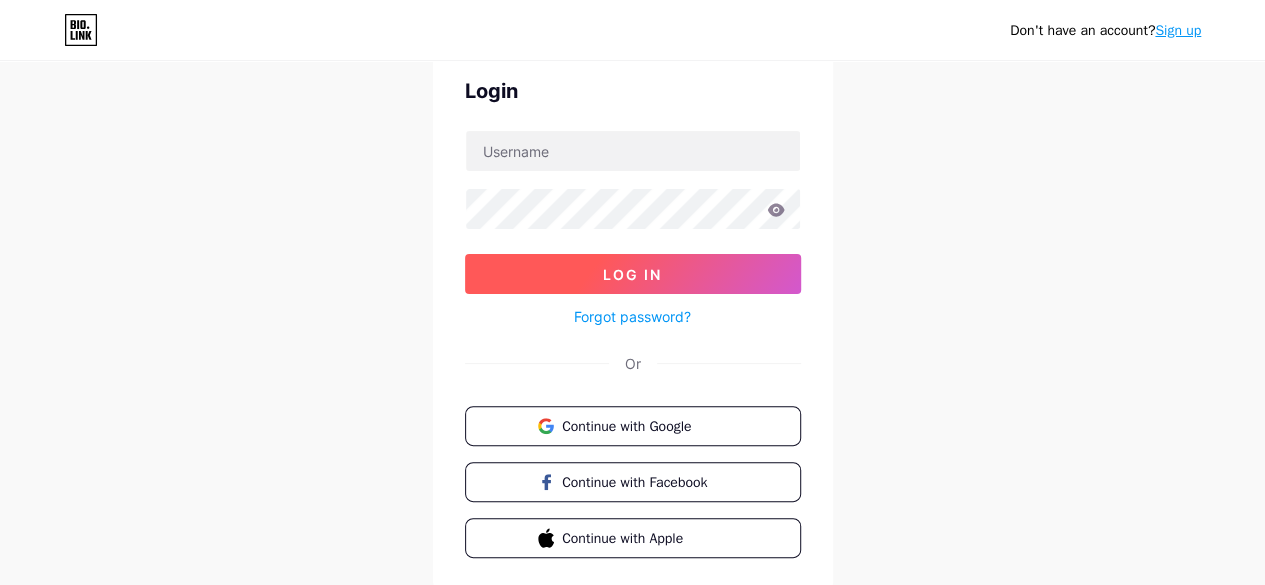 scroll, scrollTop: 149, scrollLeft: 0, axis: vertical 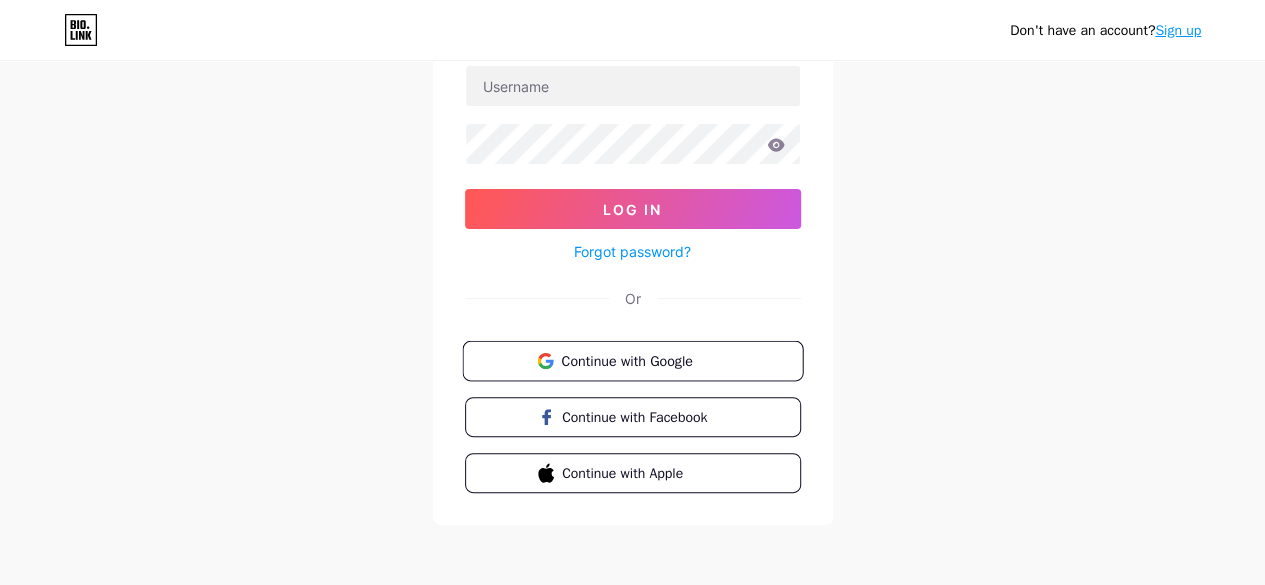 click at bounding box center [545, 360] 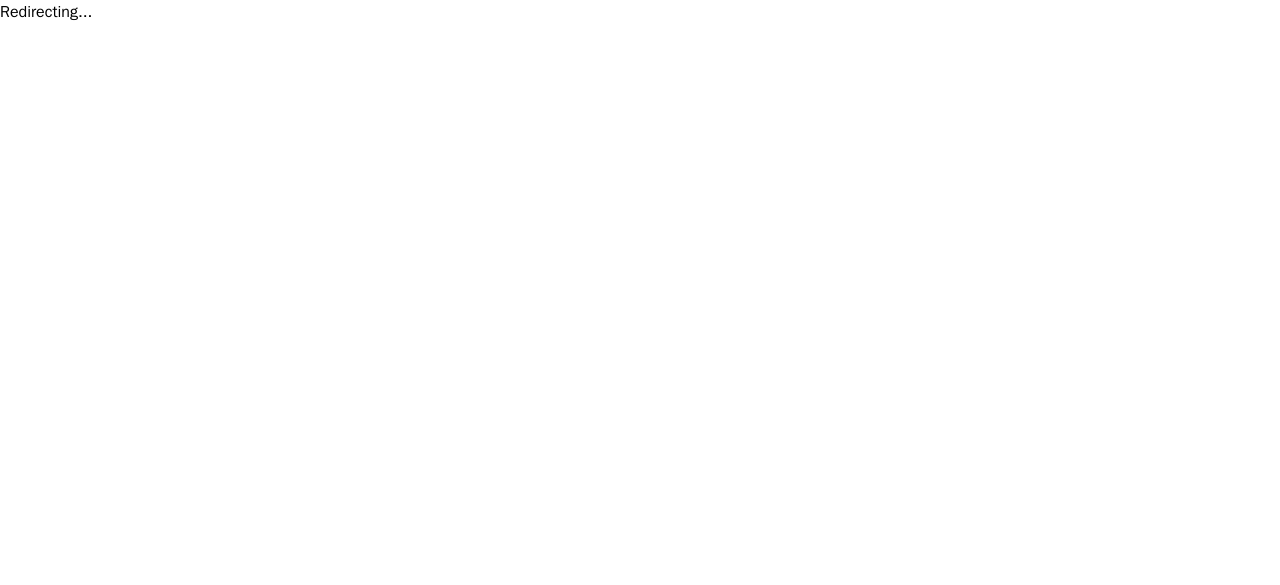 scroll, scrollTop: 0, scrollLeft: 0, axis: both 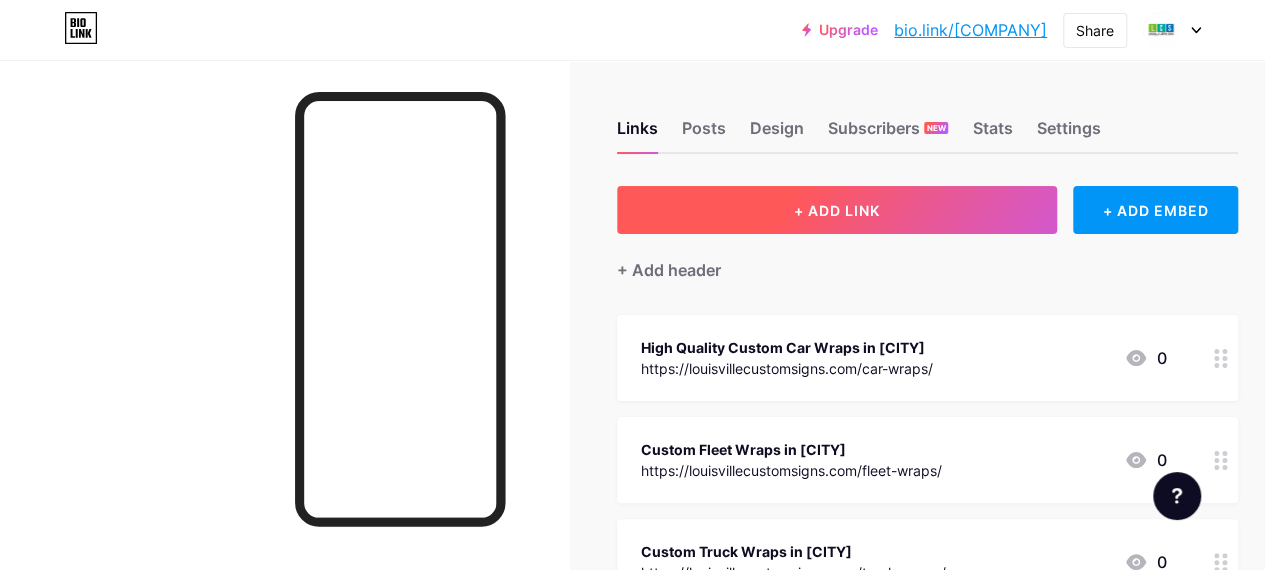 click on "+ ADD LINK" at bounding box center (837, 210) 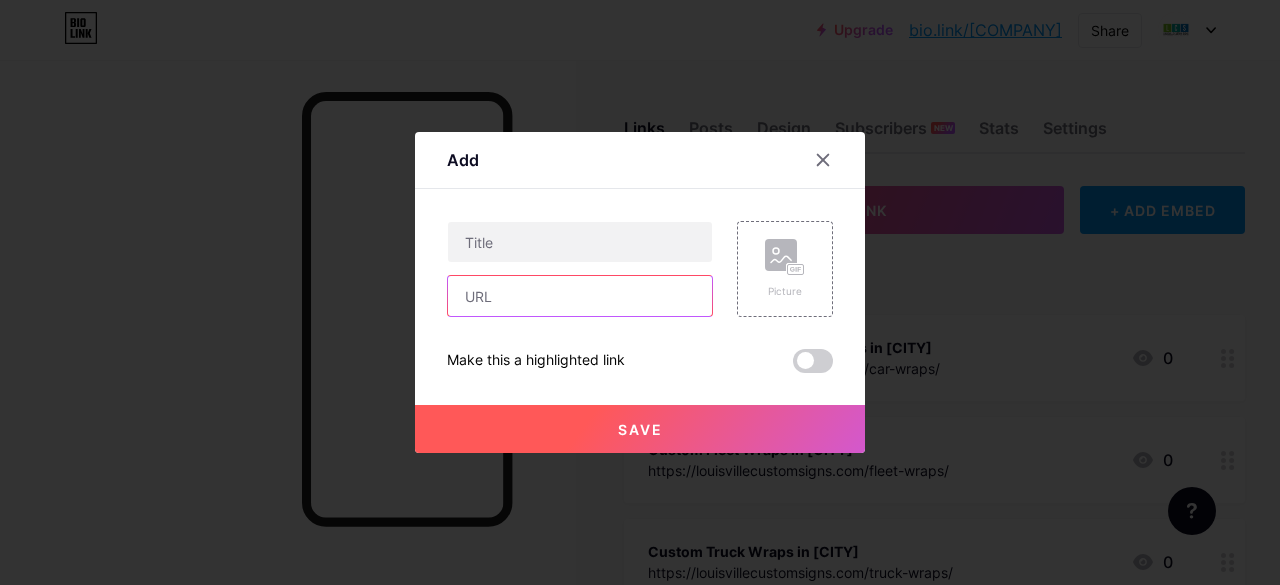 click at bounding box center [580, 296] 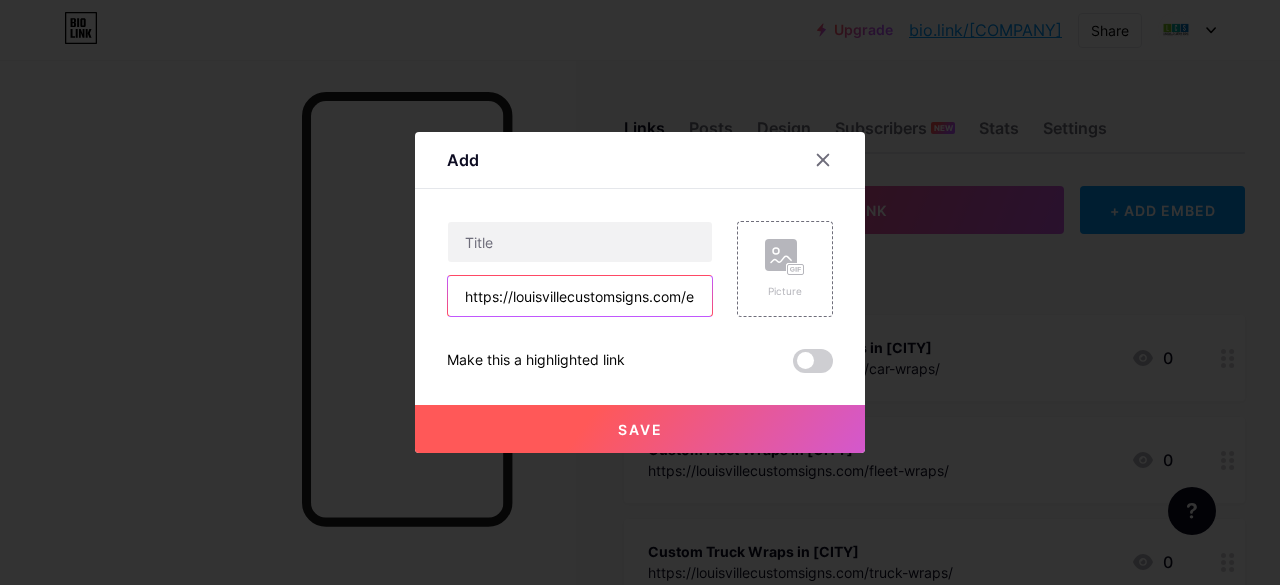 scroll, scrollTop: 0, scrollLeft: 178, axis: horizontal 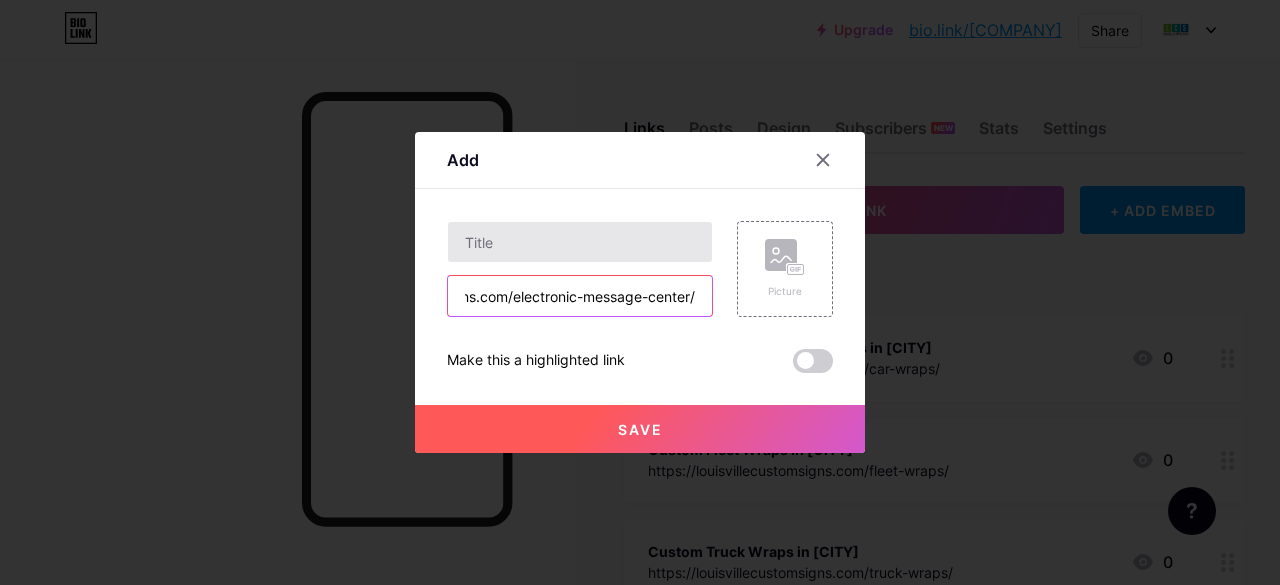 type on "https://louisvillecustomsigns.com/electronic-message-center/" 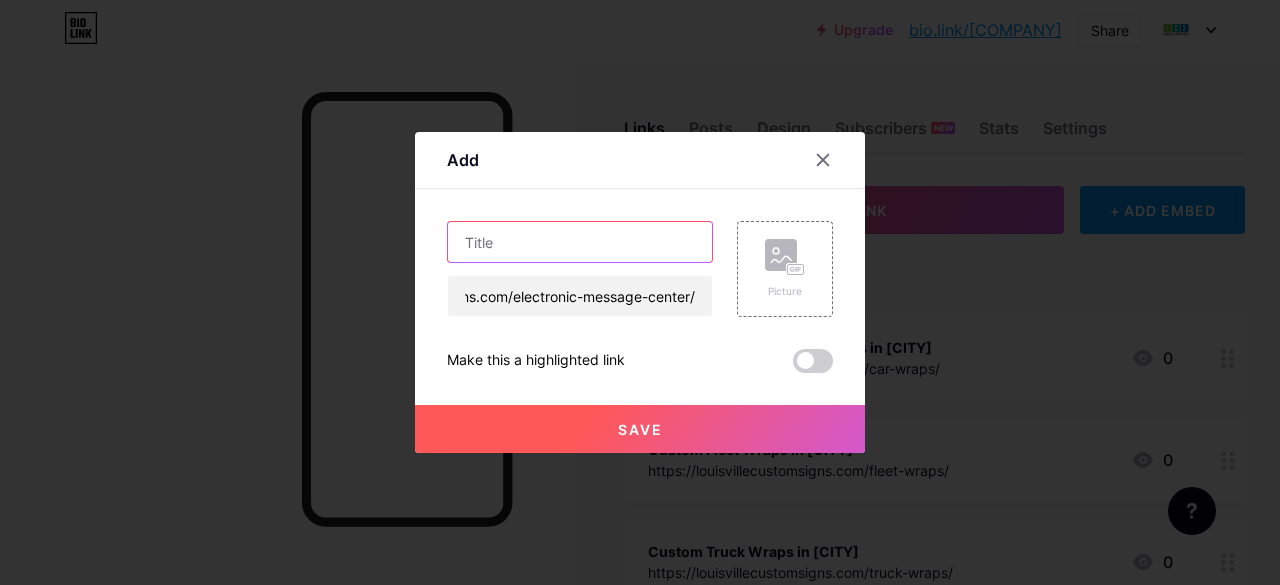scroll, scrollTop: 0, scrollLeft: 0, axis: both 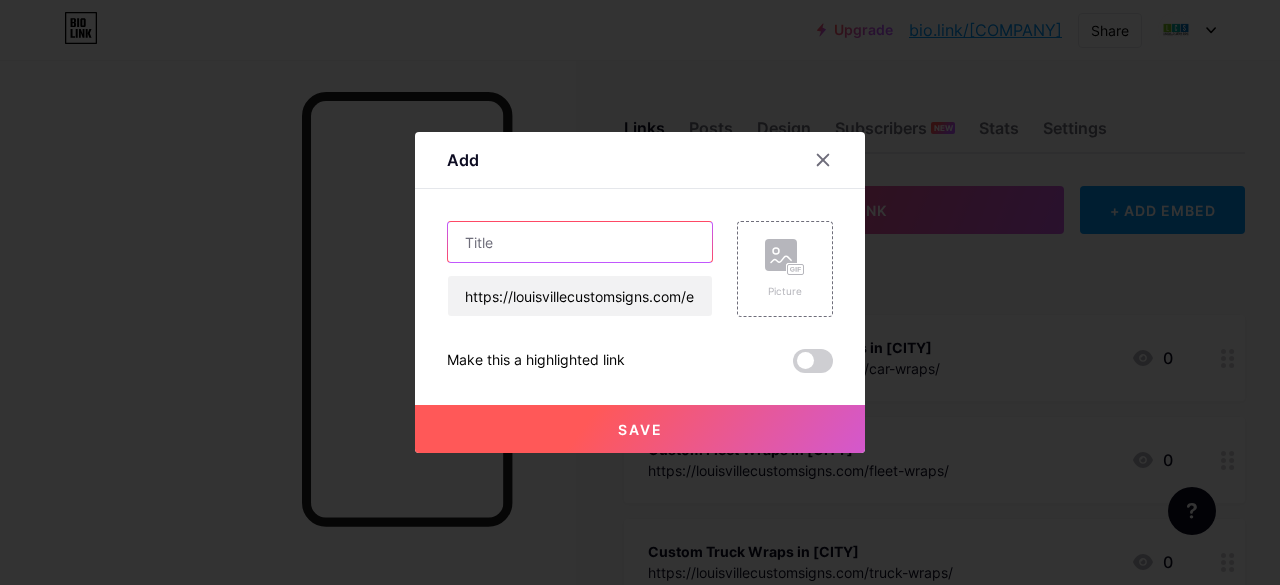click at bounding box center [580, 242] 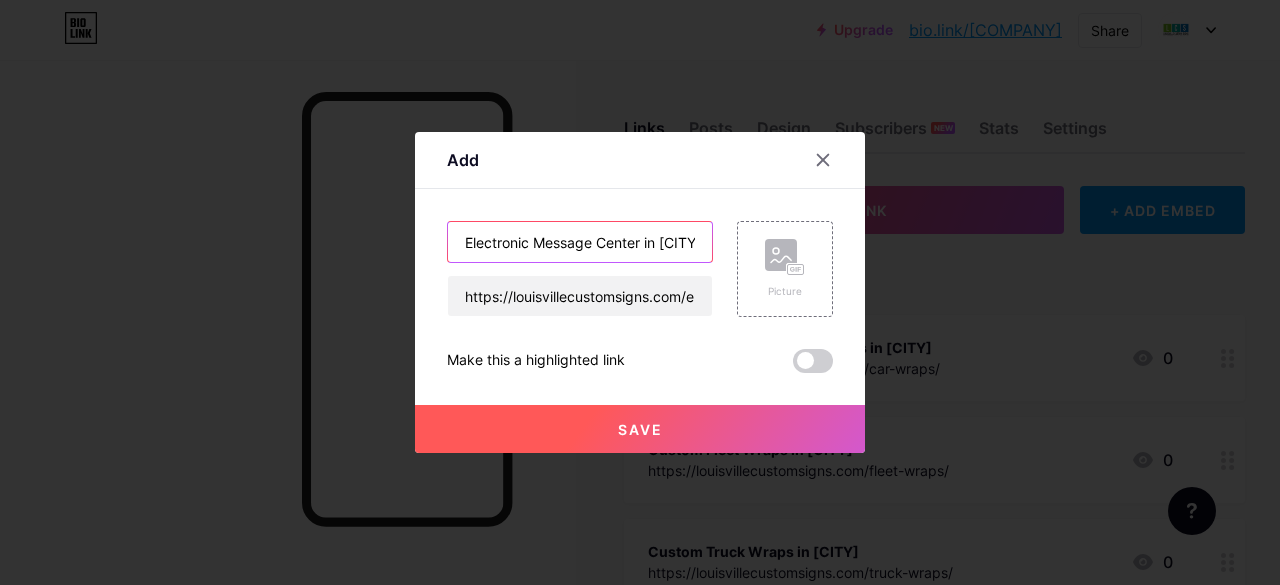 scroll, scrollTop: 0, scrollLeft: 53, axis: horizontal 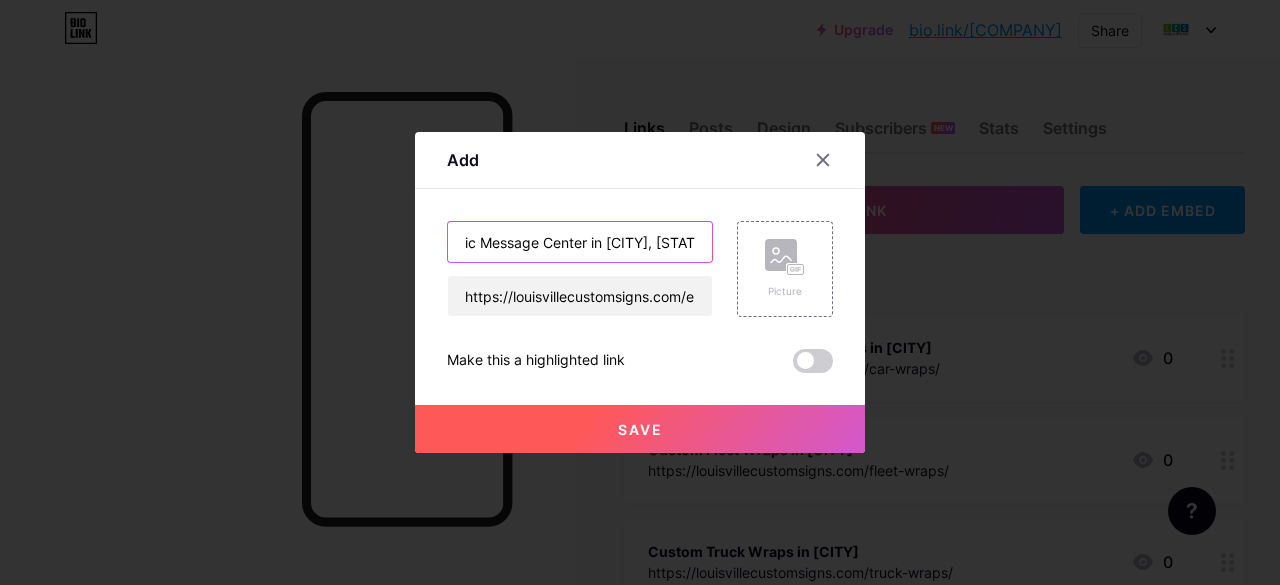 type on "Electronic Message Center in [CITY], [STATE]" 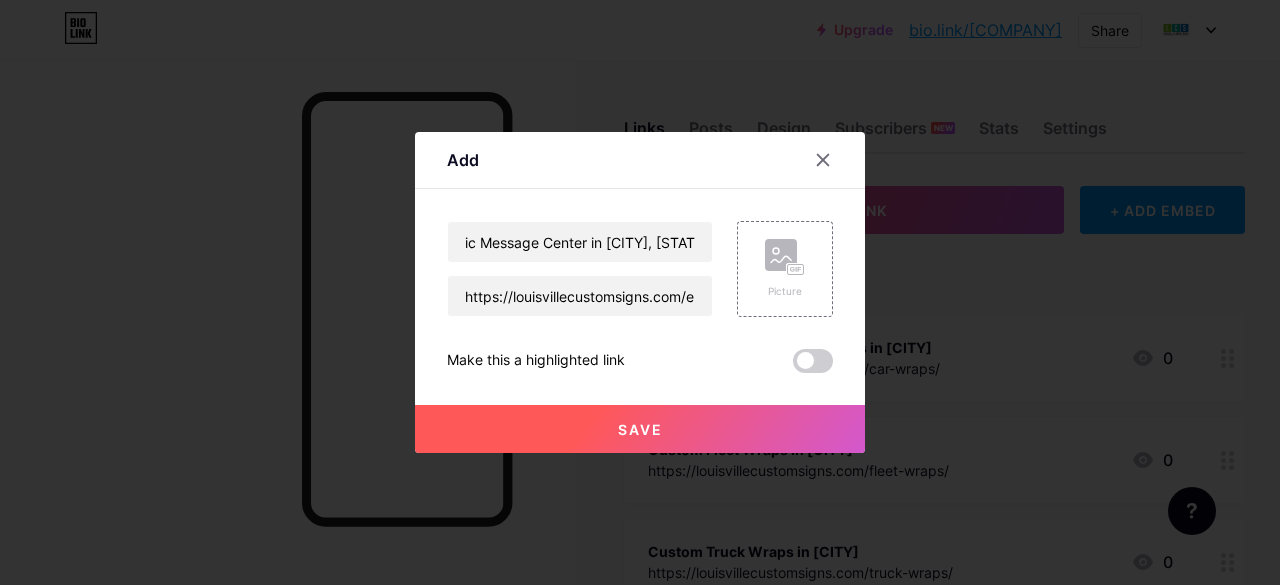click on "Save" at bounding box center (640, 429) 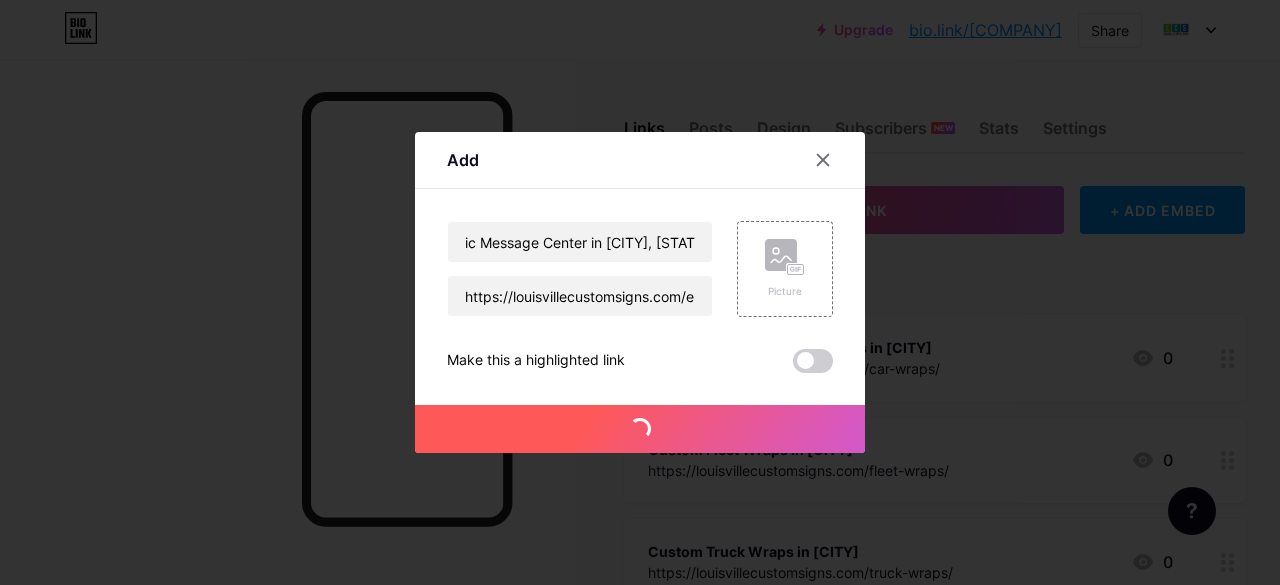 scroll, scrollTop: 0, scrollLeft: 0, axis: both 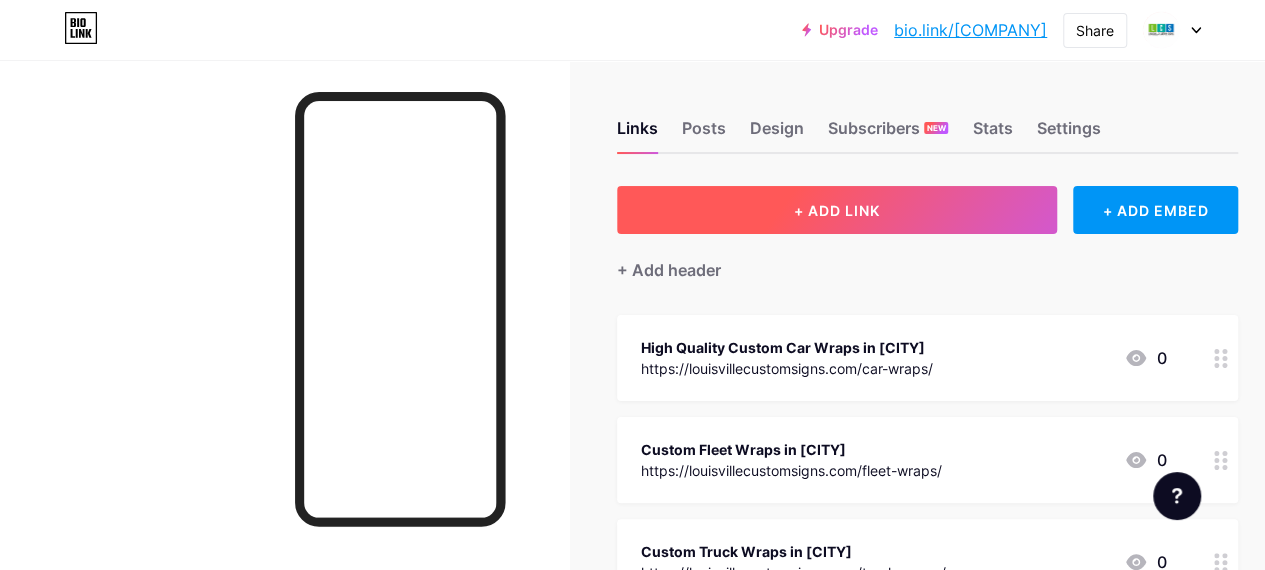 click on "+ ADD LINK" at bounding box center (837, 210) 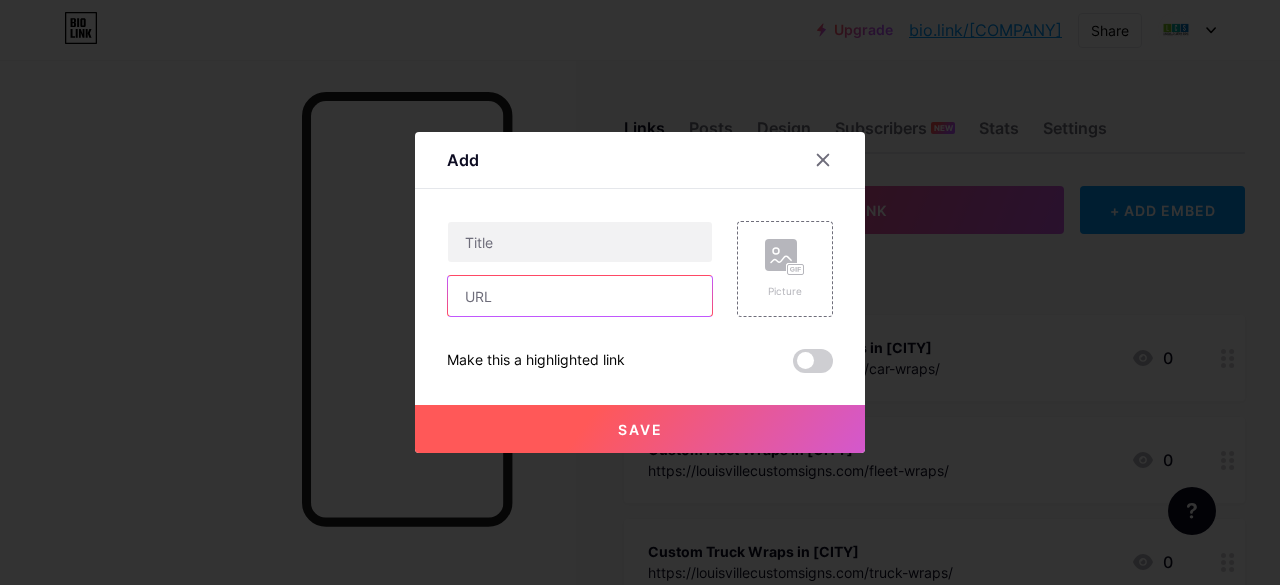 click at bounding box center [580, 296] 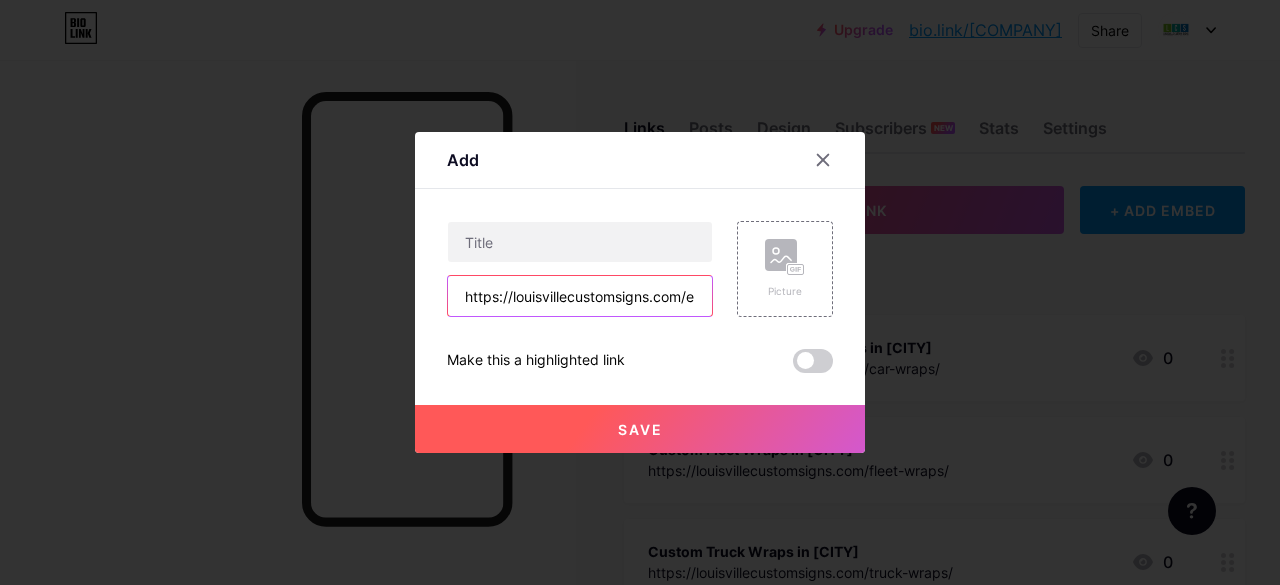scroll, scrollTop: 0, scrollLeft: 275, axis: horizontal 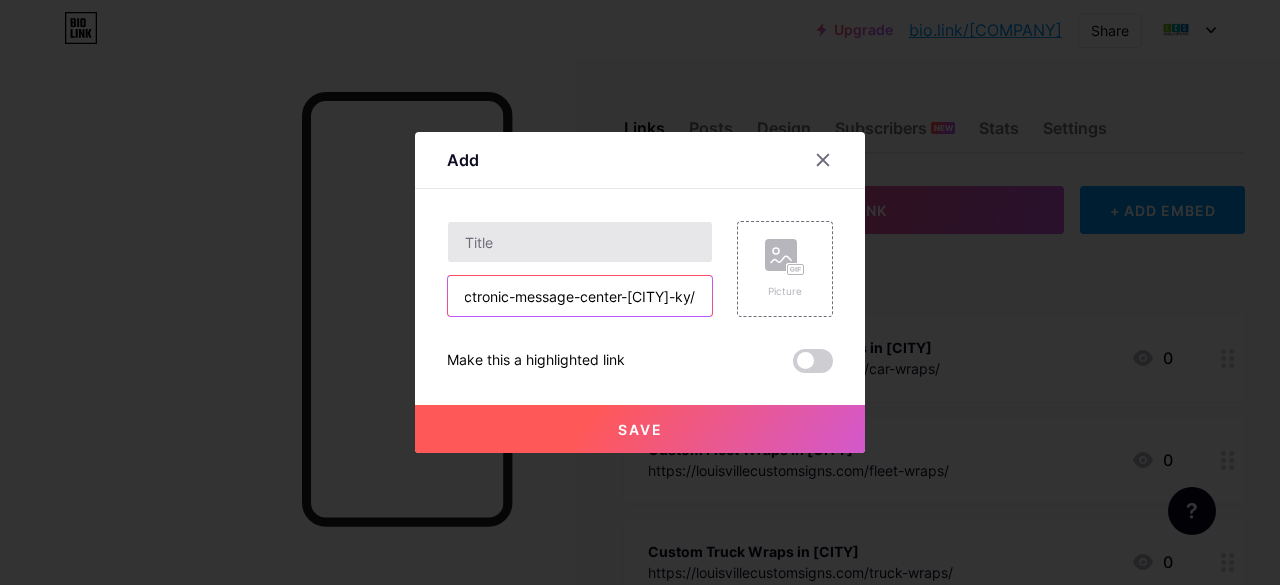 type on "https://louisvillecustomsigns.com/electronic-message-center-[CITY]-ky/" 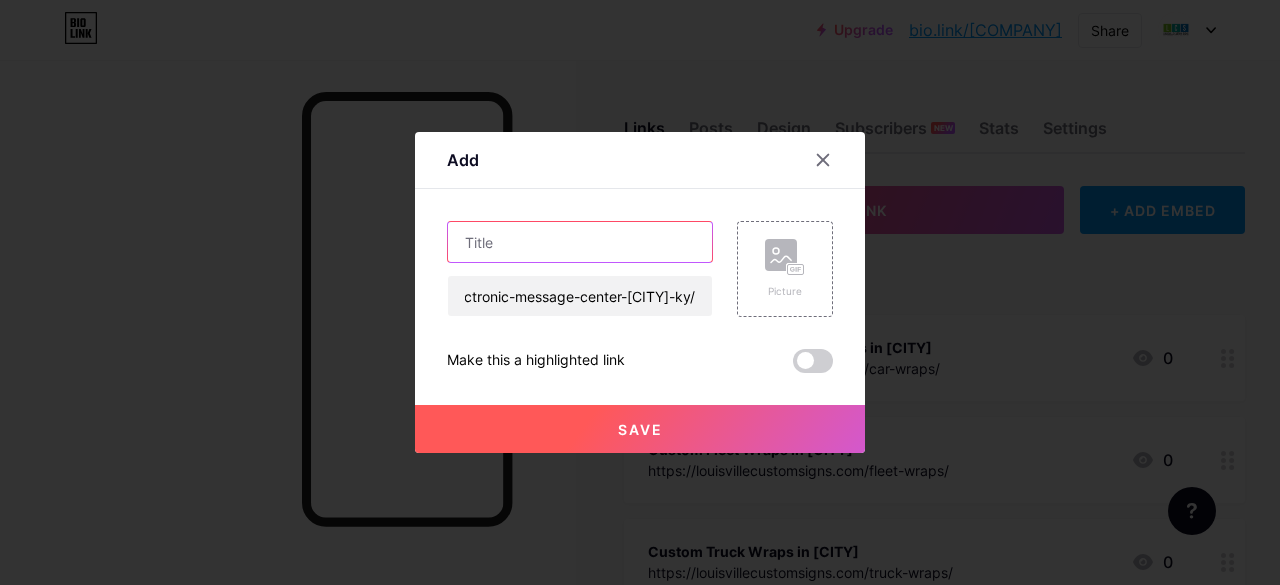 scroll, scrollTop: 0, scrollLeft: 0, axis: both 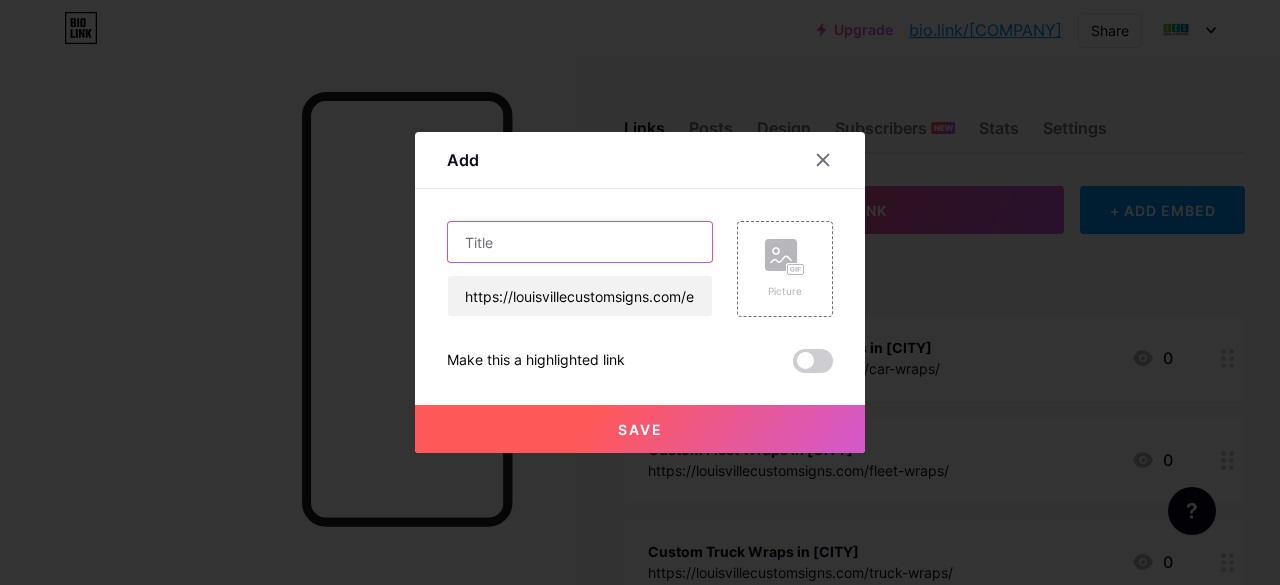 click at bounding box center (580, 242) 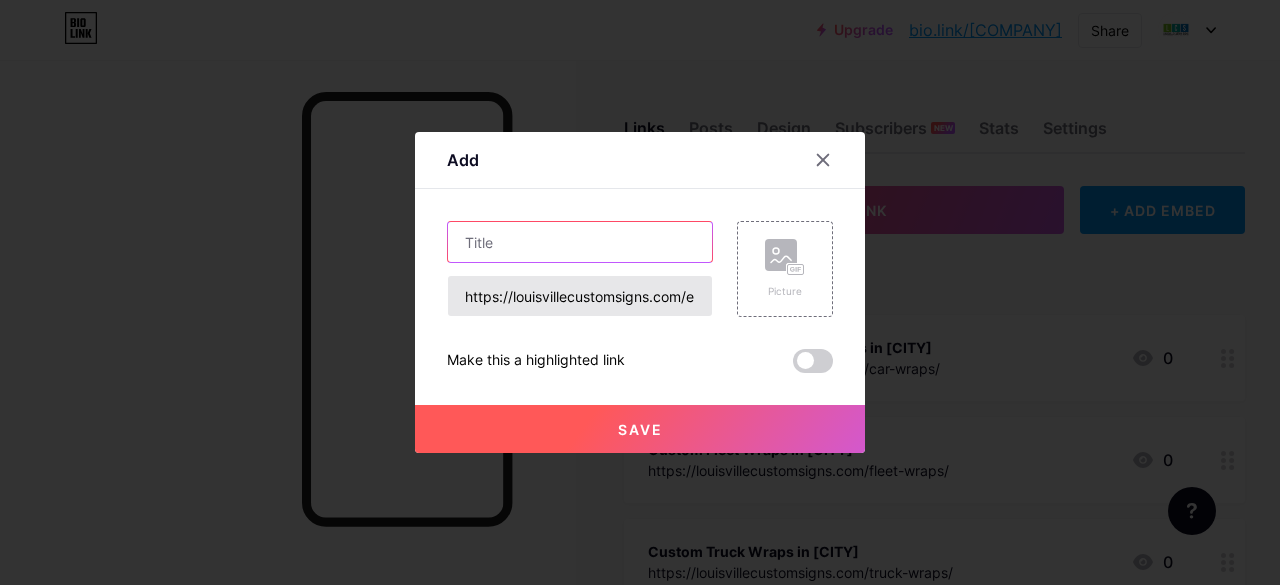 paste on "Electronic Message Centers [CITY], [STATE]" 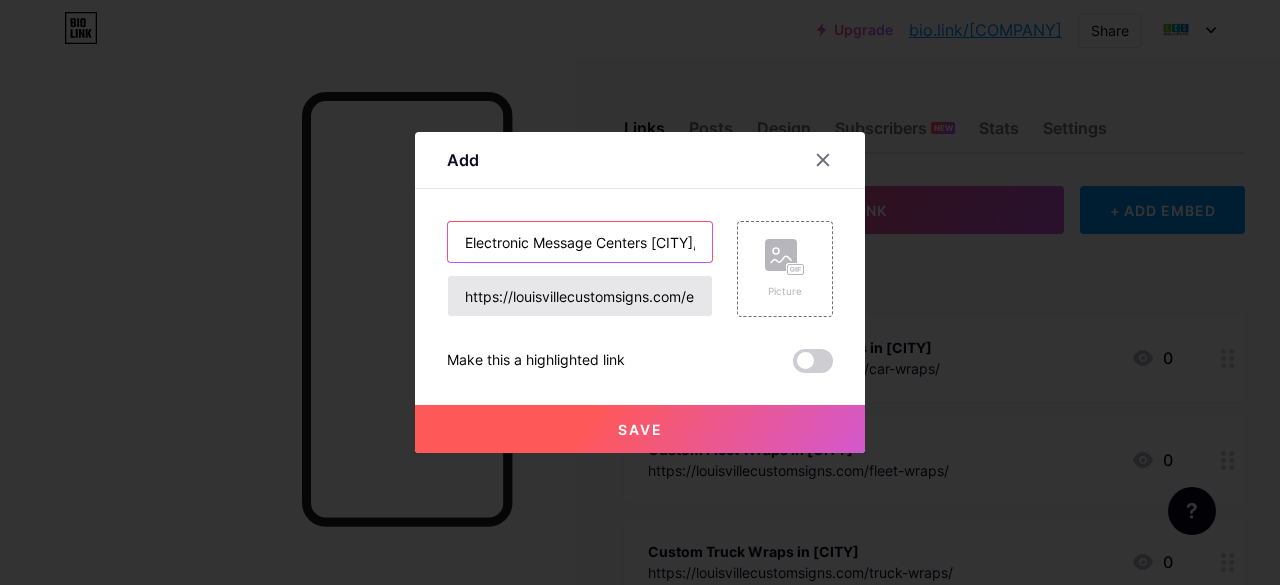 scroll, scrollTop: 0, scrollLeft: 55, axis: horizontal 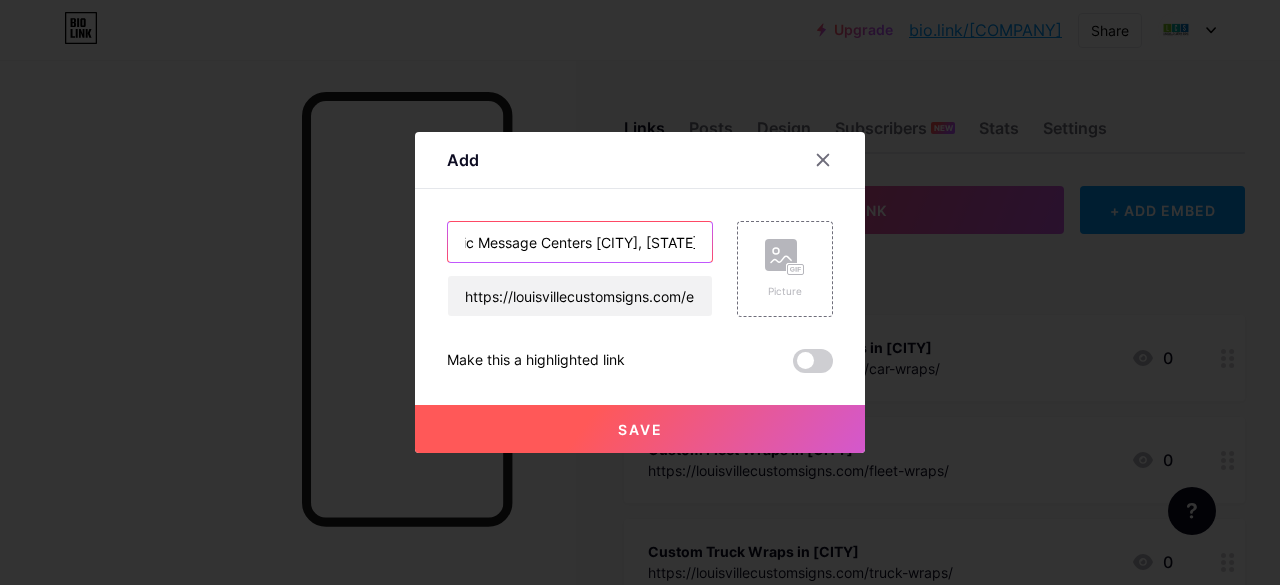 type on "Electronic Message Centers [CITY], [STATE]" 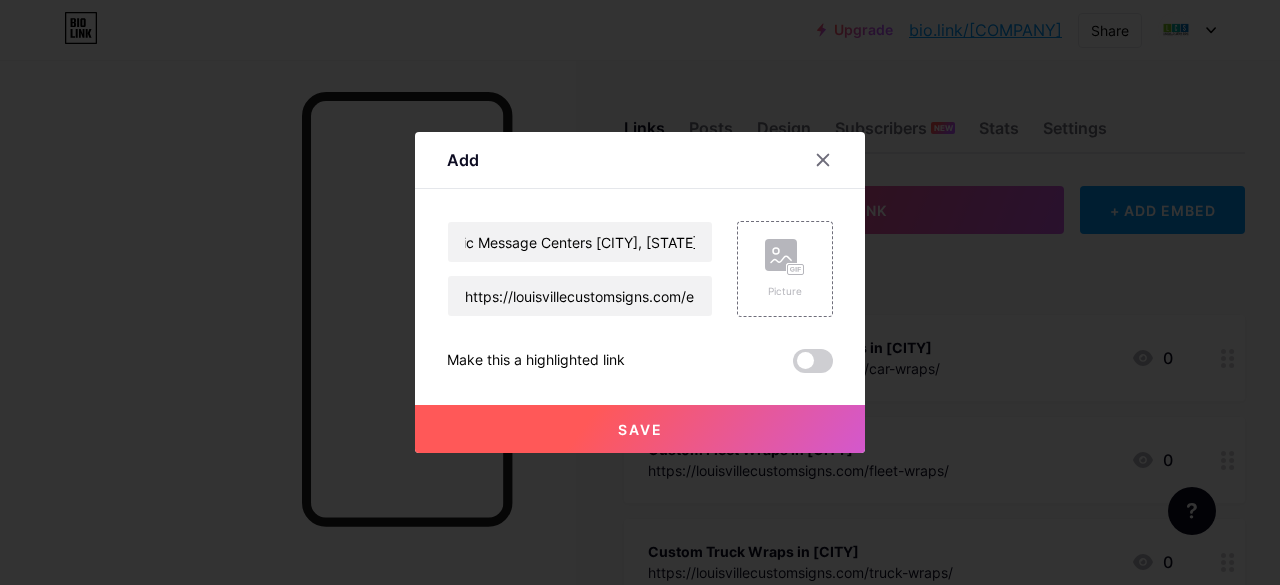 click on "Save" at bounding box center (640, 429) 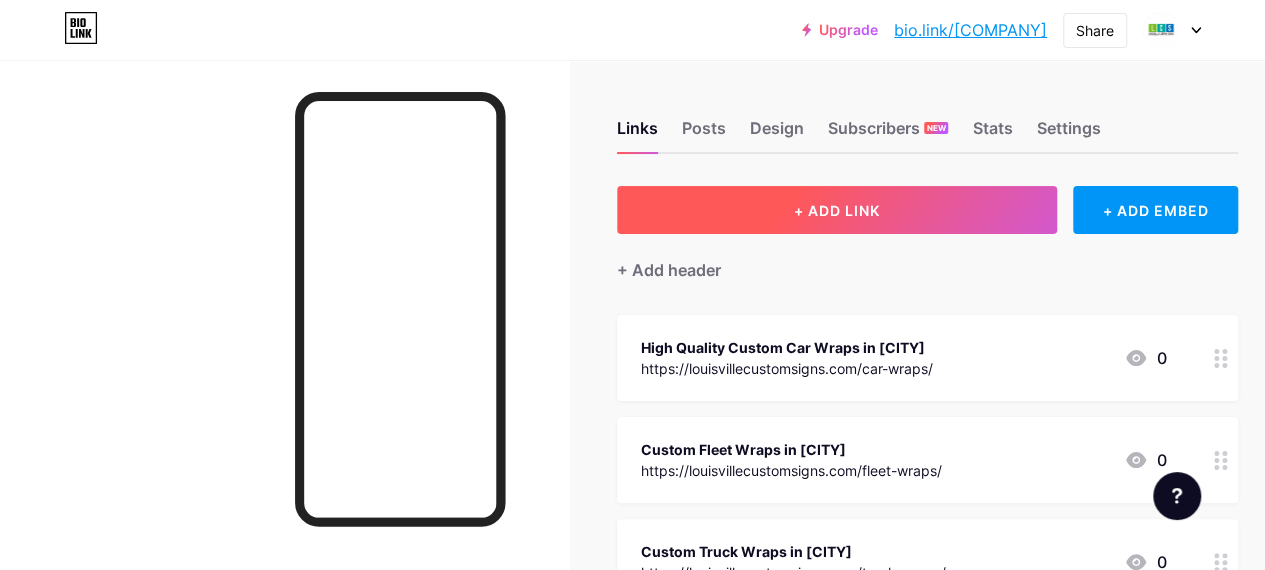 click on "+ ADD LINK" at bounding box center [837, 210] 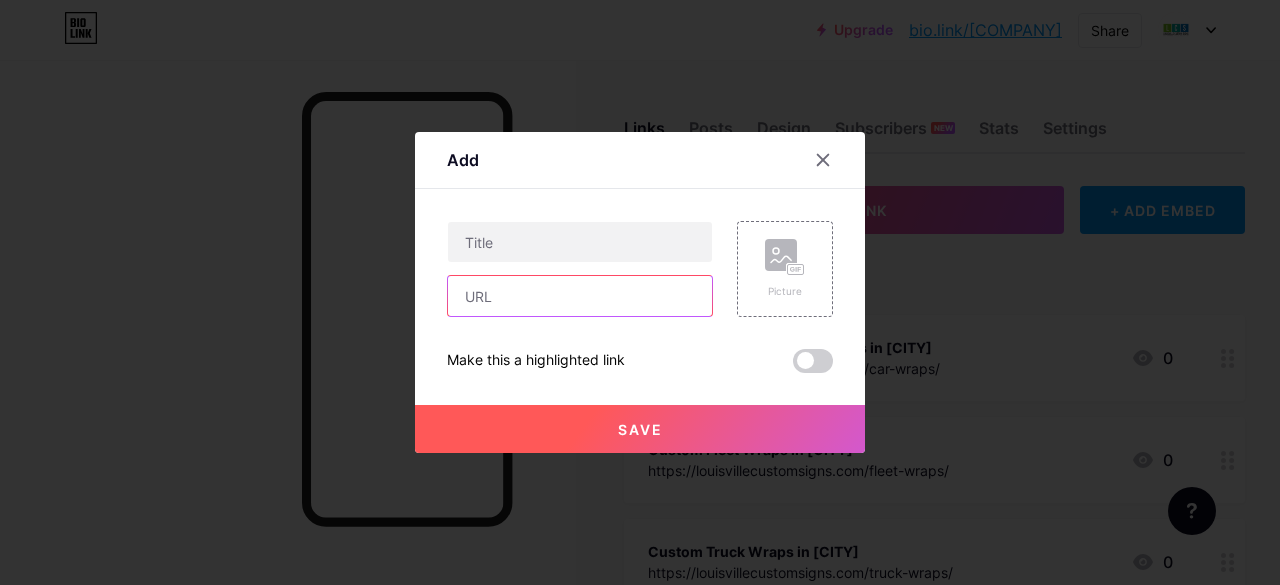 click at bounding box center [580, 296] 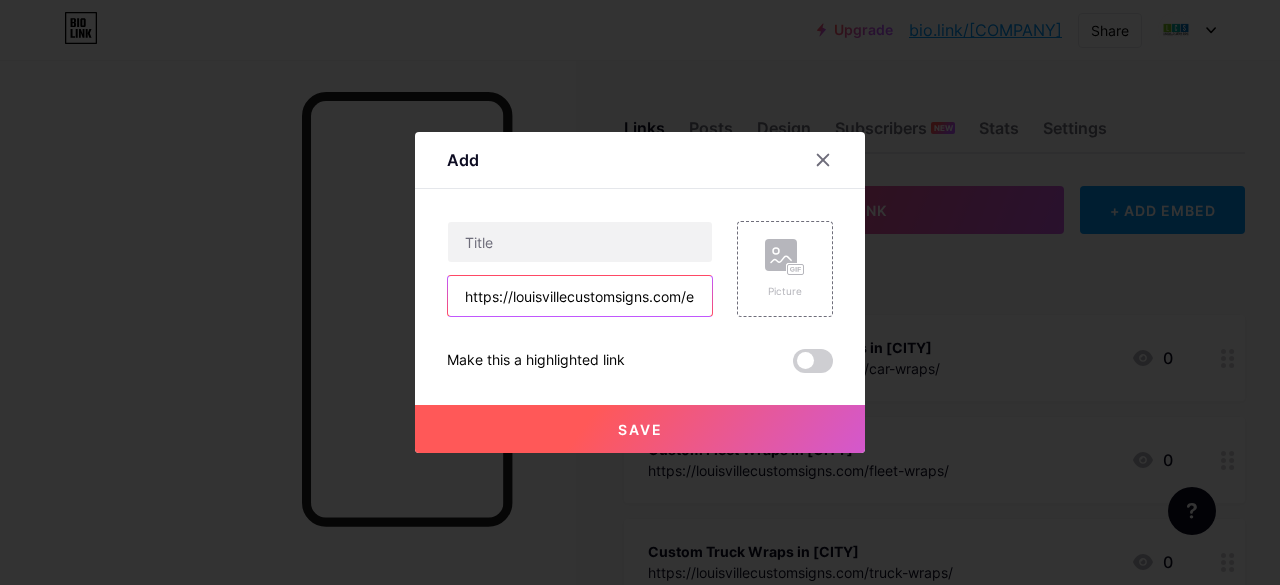 scroll, scrollTop: 0, scrollLeft: 275, axis: horizontal 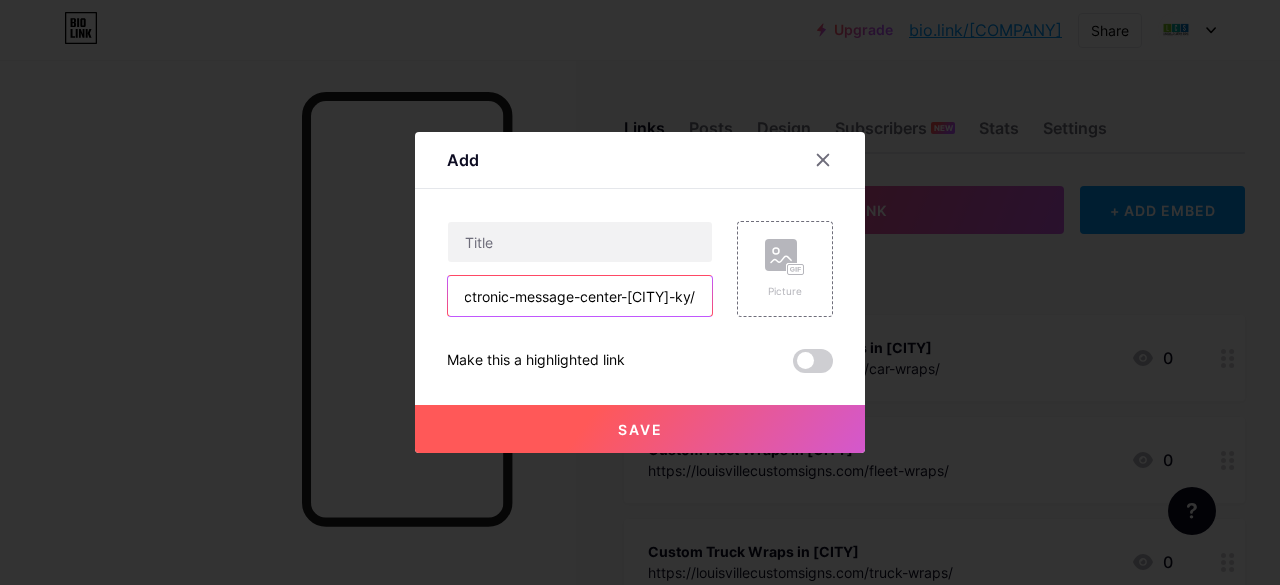 type on "https://louisvillecustomsigns.com/electronic-message-center-[CITY]-ky/" 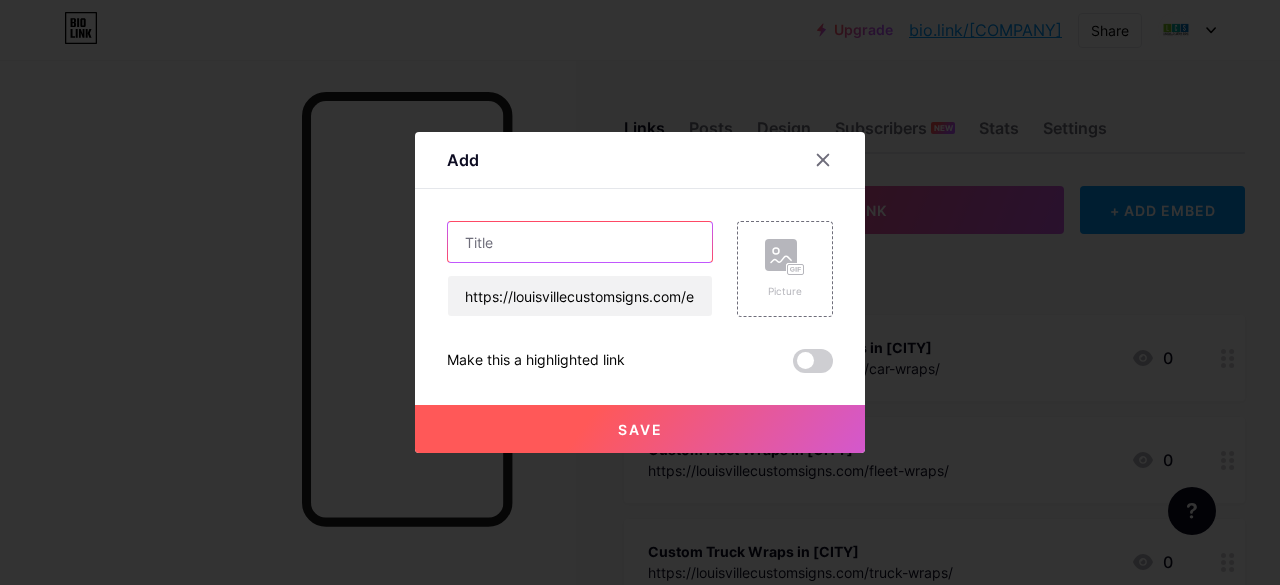 click at bounding box center (580, 242) 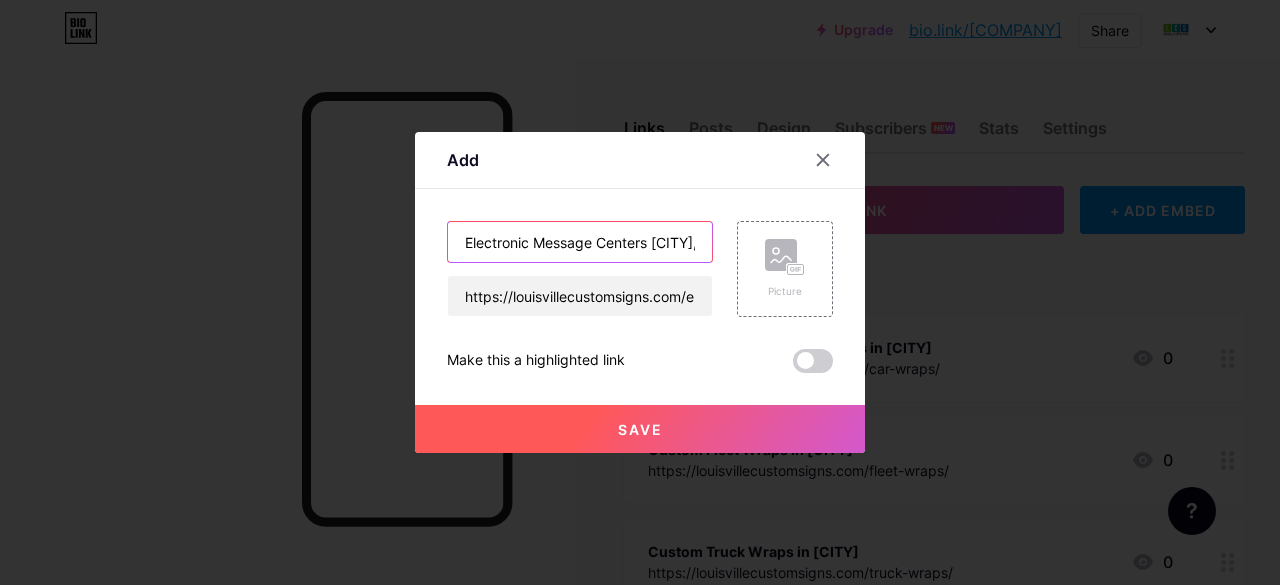 scroll, scrollTop: 0, scrollLeft: 55, axis: horizontal 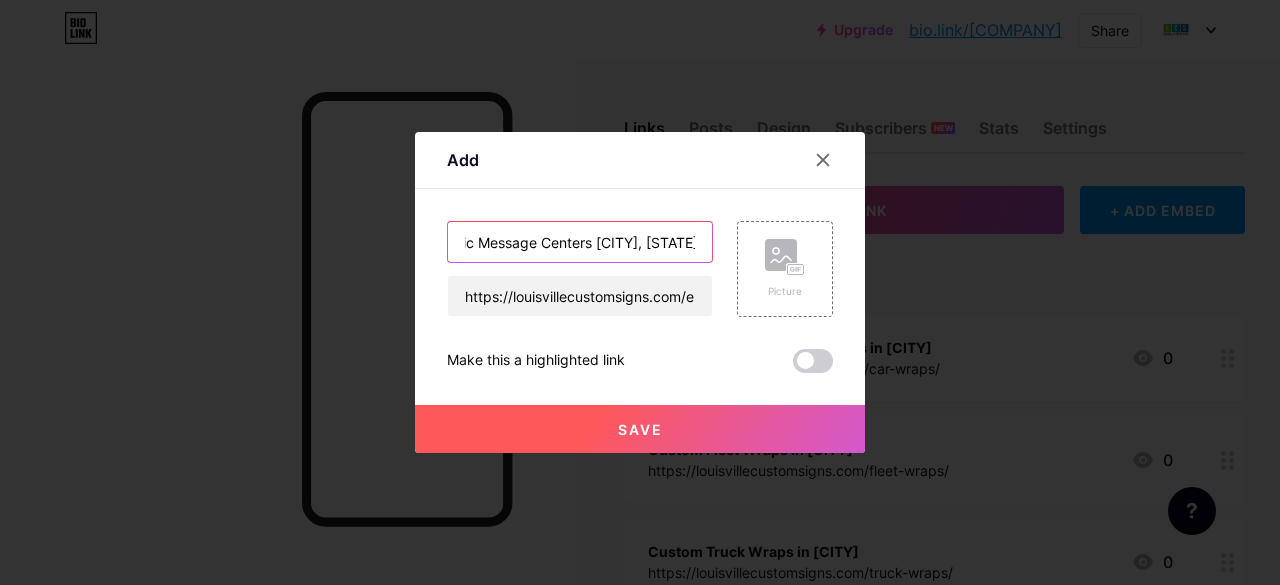type on "Electronic Message Centers [CITY], [STATE]" 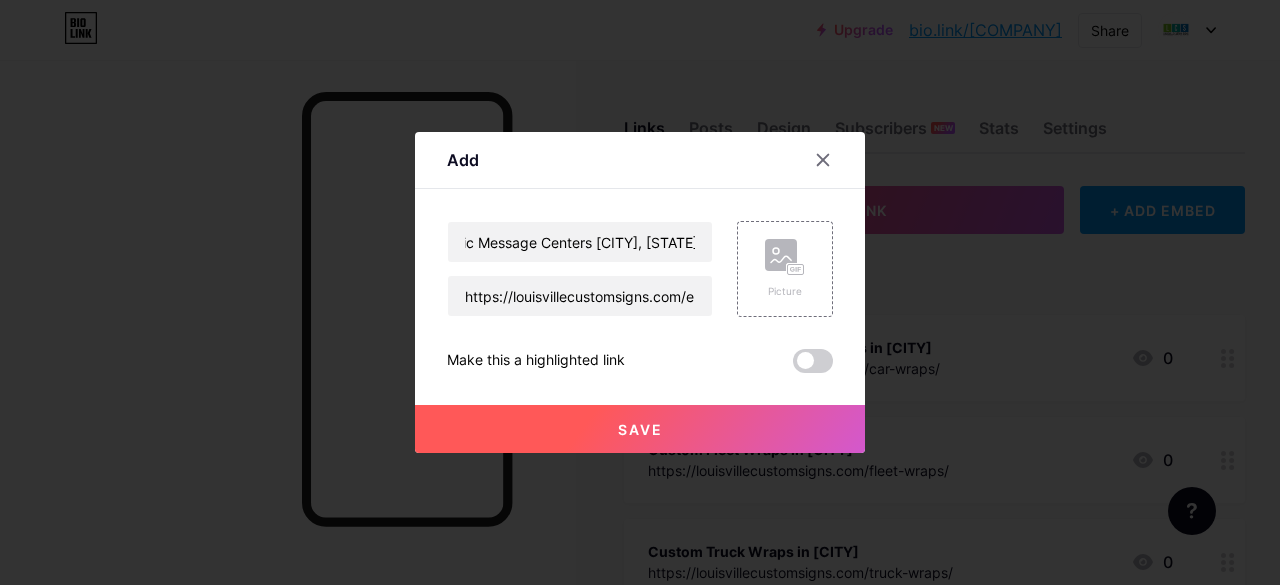 click on "Save" at bounding box center [640, 429] 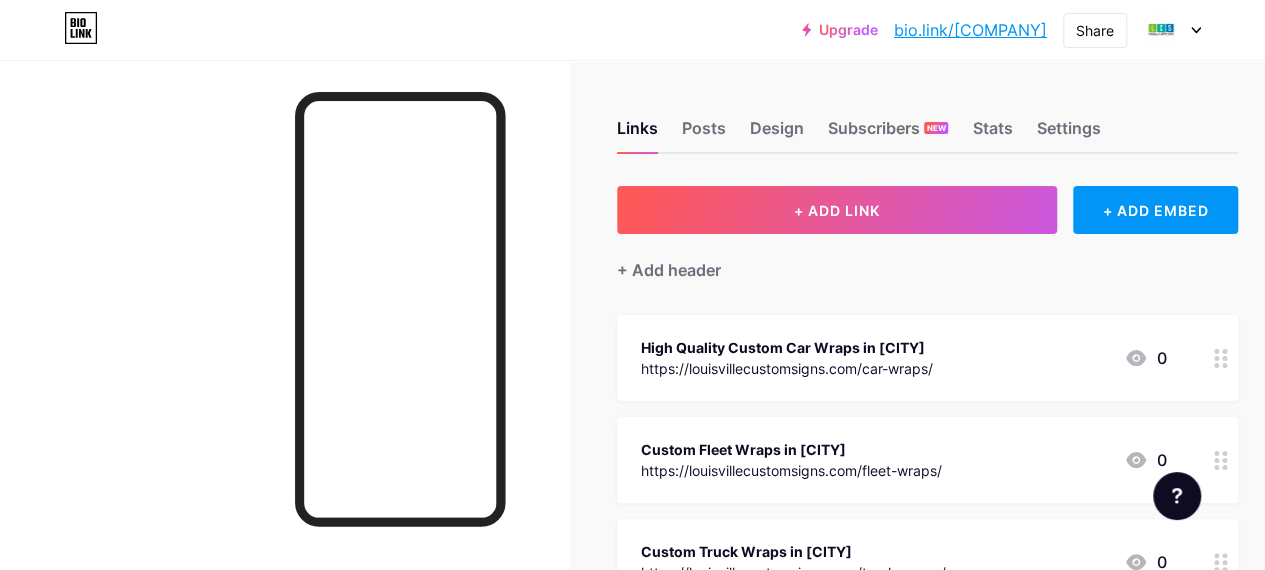 click on "Links
Posts
Design
Subscribers
NEW
Stats
Settings       + ADD LINK     + ADD EMBED
+ Add header
High Quality Custom Car Wraps in [CITY]
https://louisvillecustomsigns.com/car-wraps/
0
Custom Fleet Wraps in [CITY]
https://louisvillecustomsigns.com/fleet-wraps/
0
Custom Truck Wraps in [CITY]
https://louisvillecustomsigns.com/truck-wraps/
0
Custom Vehicle Graphics in [CITY]
https://louisvillecustomsigns.com/vehicle-graphics/
0
Sign Company in [CITY]
https://louisvillecustomsigns.com
0" at bounding box center (661, 1868) 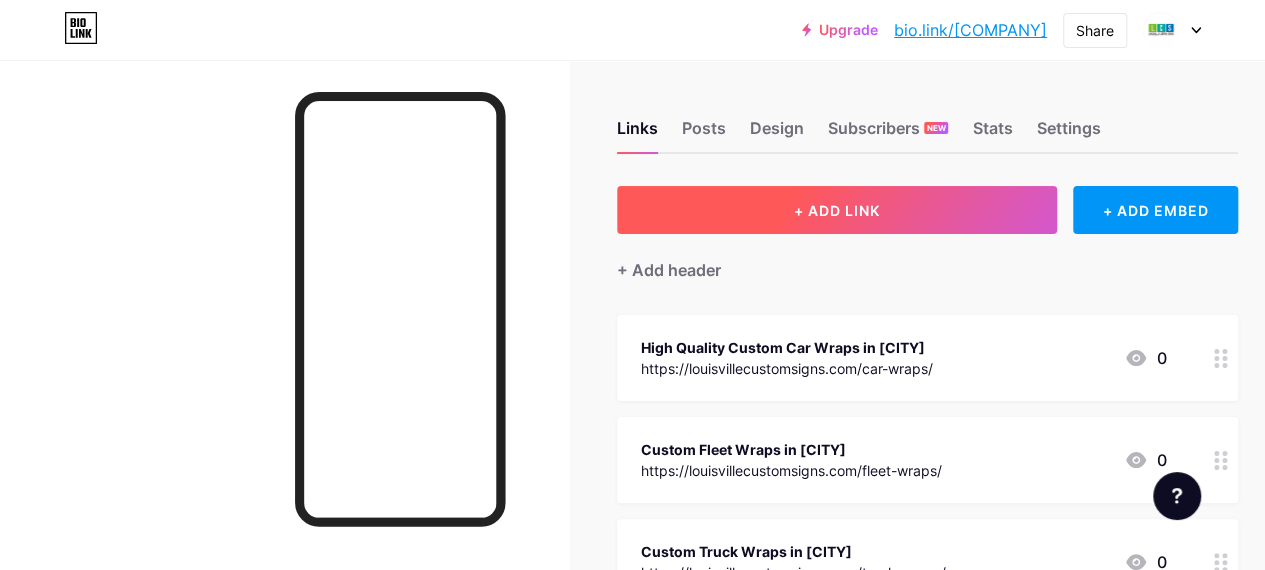 click on "+ ADD LINK" at bounding box center (837, 210) 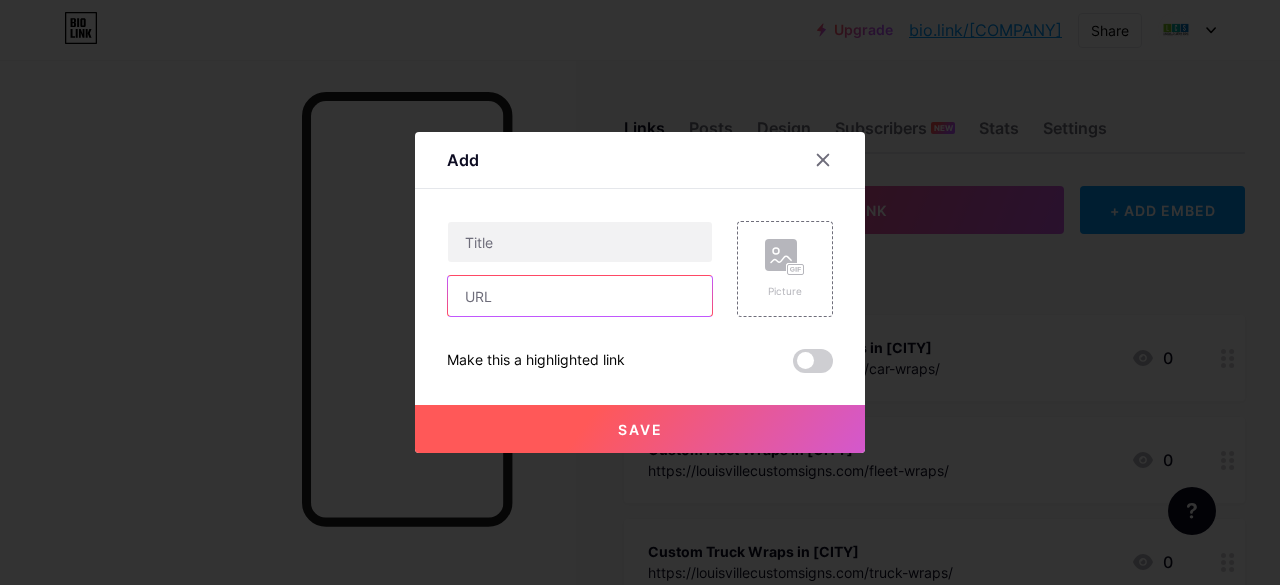 click at bounding box center (580, 296) 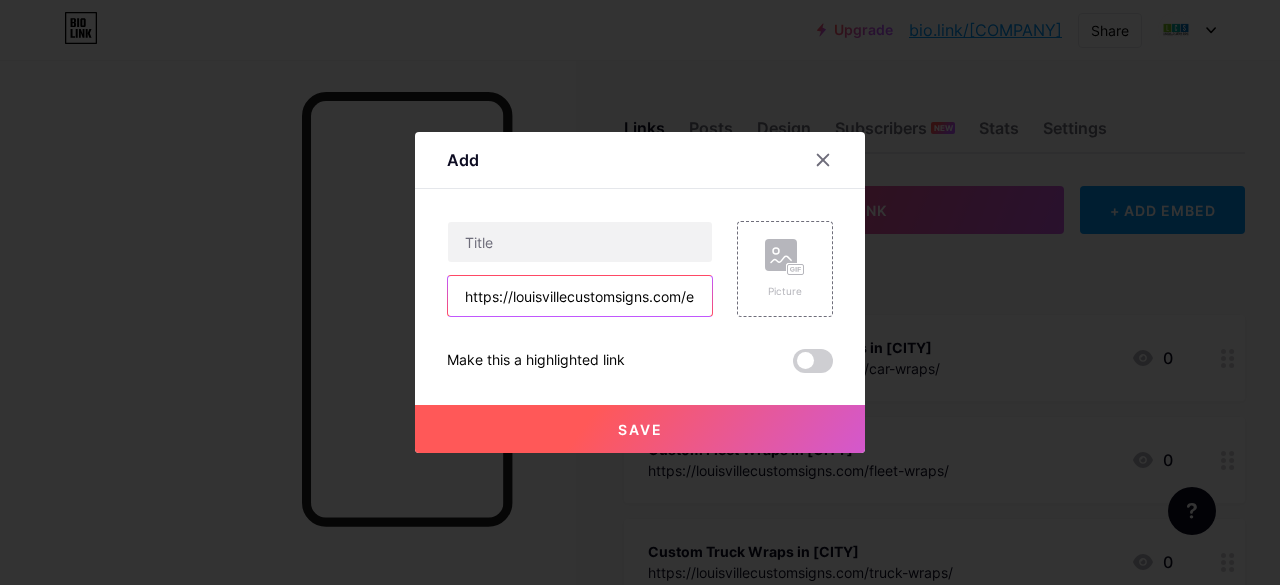 scroll, scrollTop: 0, scrollLeft: 263, axis: horizontal 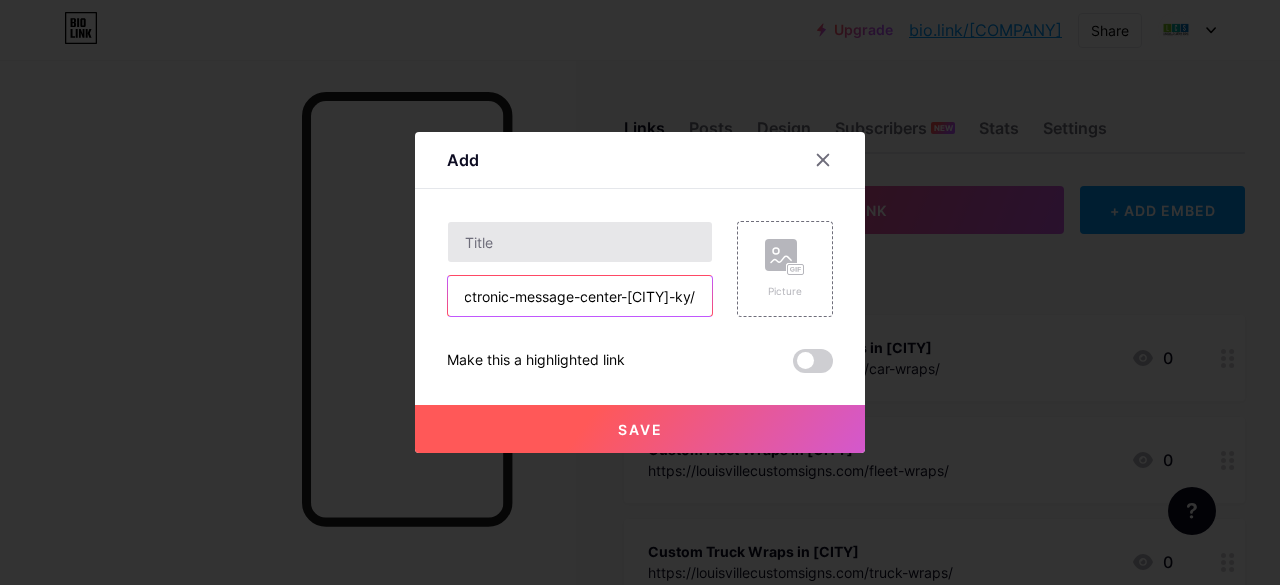 type on "https://louisvillecustomsigns.com/electronic-message-center-[CITY]-ky/" 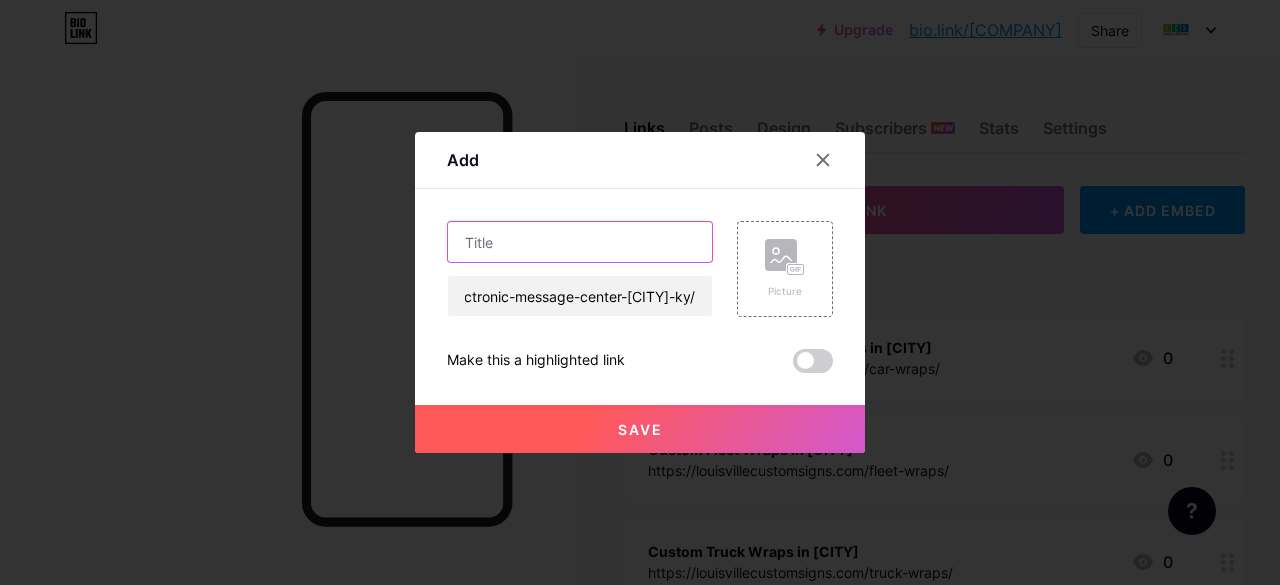 scroll, scrollTop: 0, scrollLeft: 0, axis: both 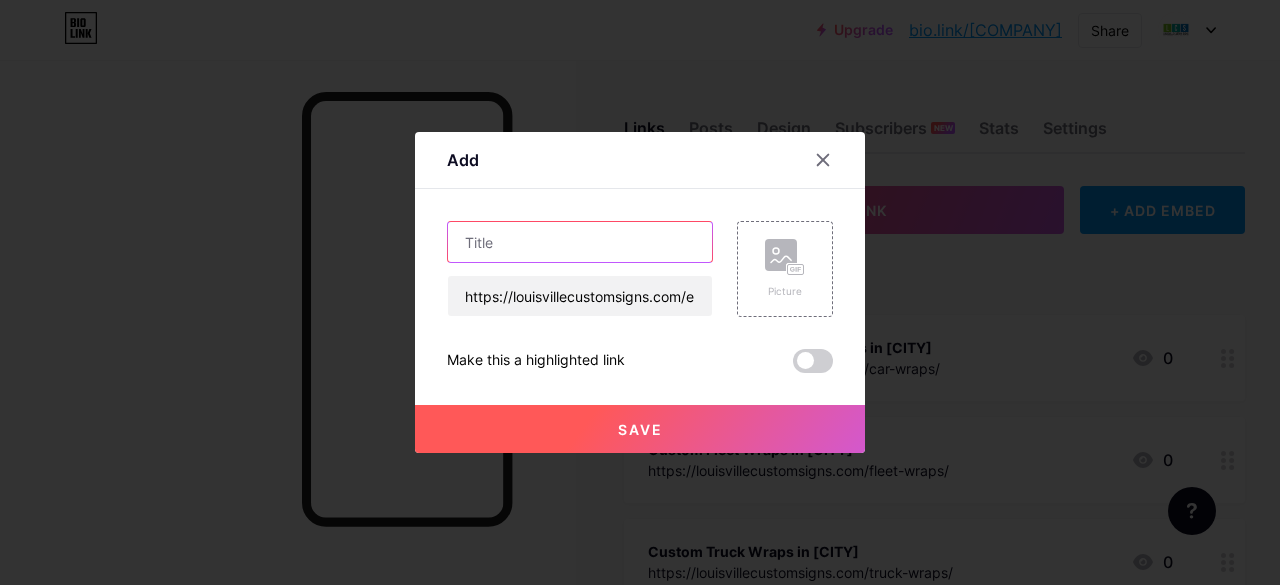 click at bounding box center (580, 242) 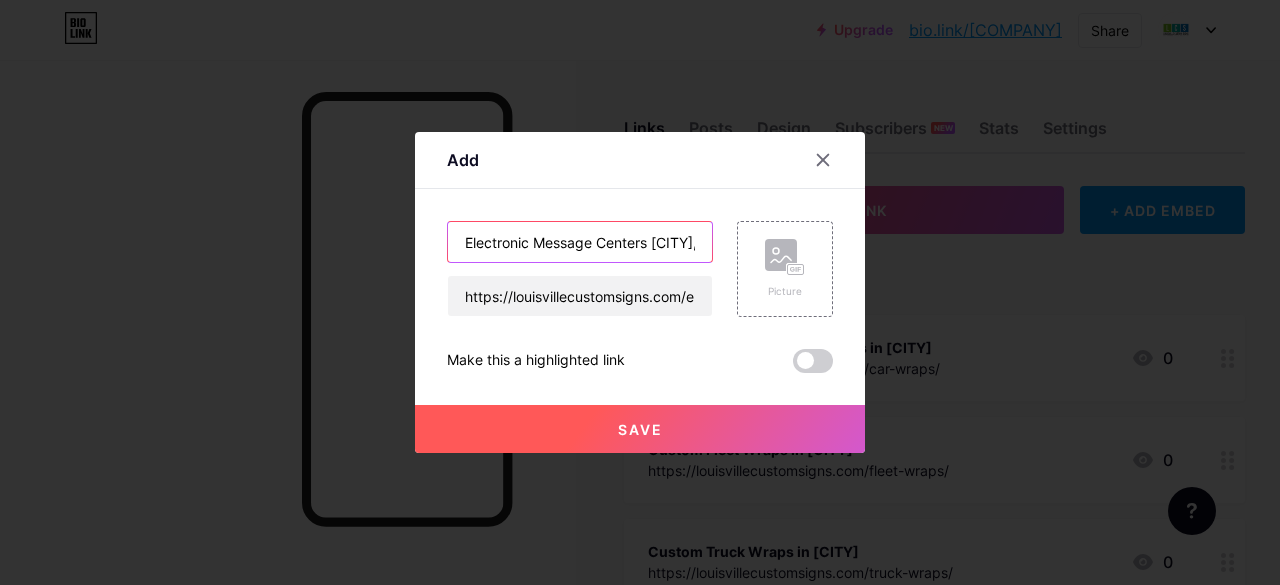 scroll, scrollTop: 0, scrollLeft: 45, axis: horizontal 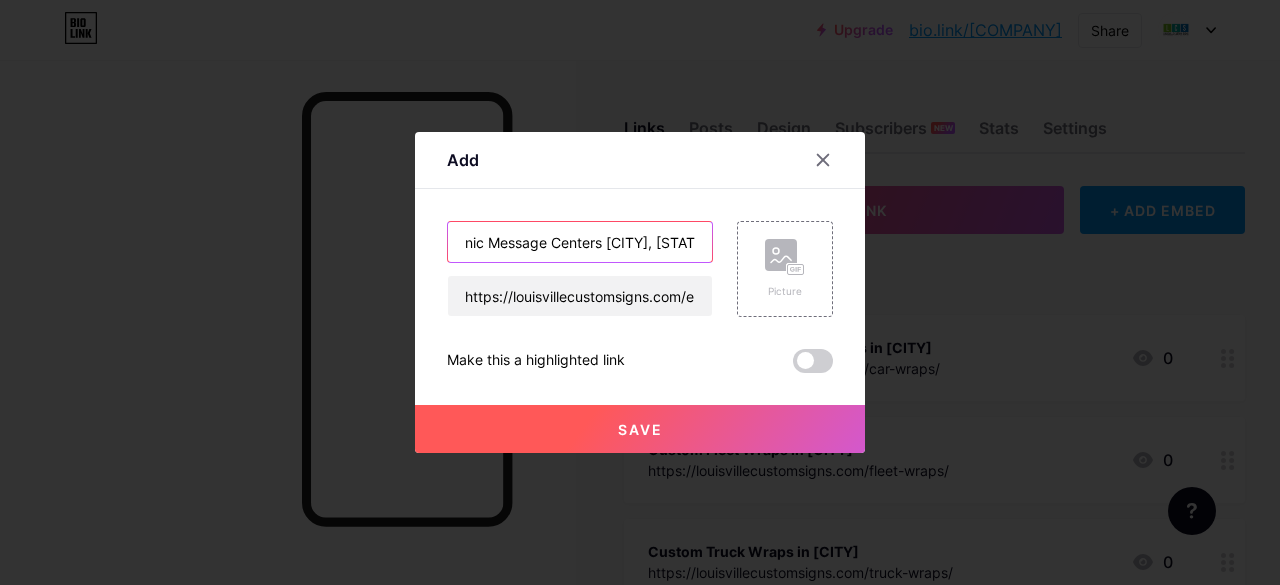 type on "Electronic Message Centers [CITY], [STATE]" 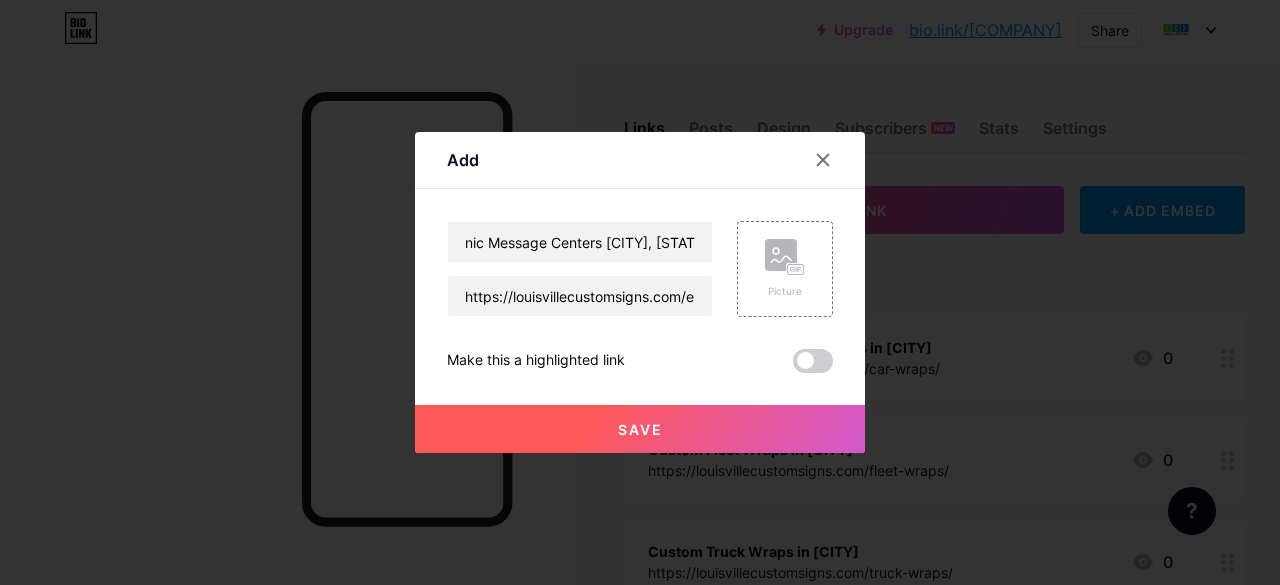 scroll, scrollTop: 0, scrollLeft: 0, axis: both 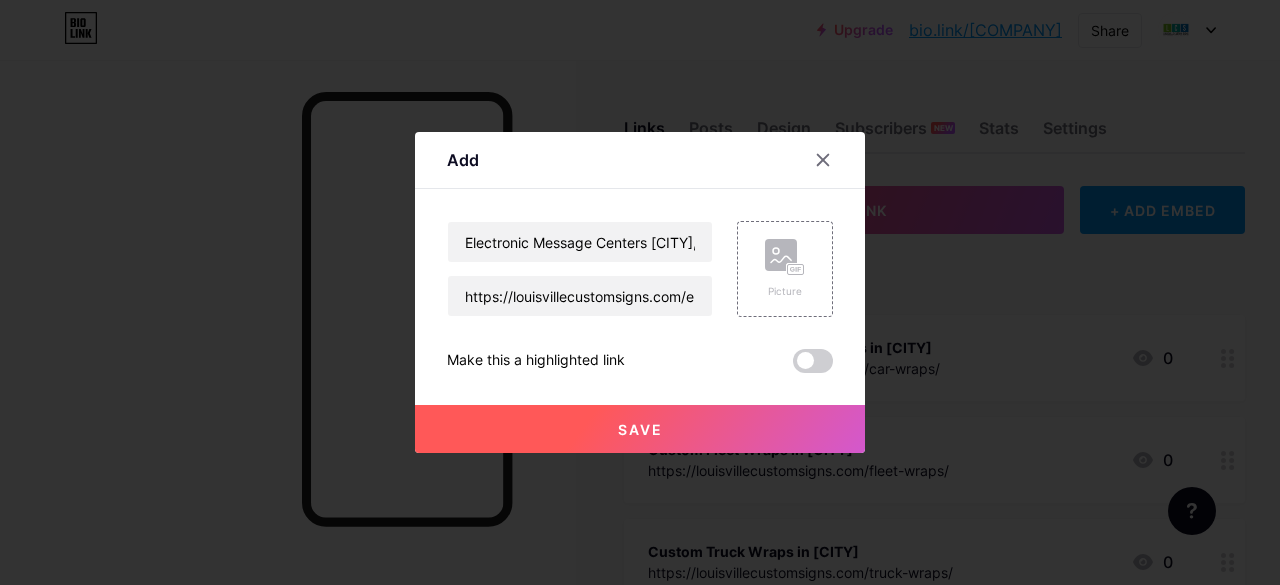 drag, startPoint x: 622, startPoint y: 419, endPoint x: 626, endPoint y: 449, distance: 30.265491 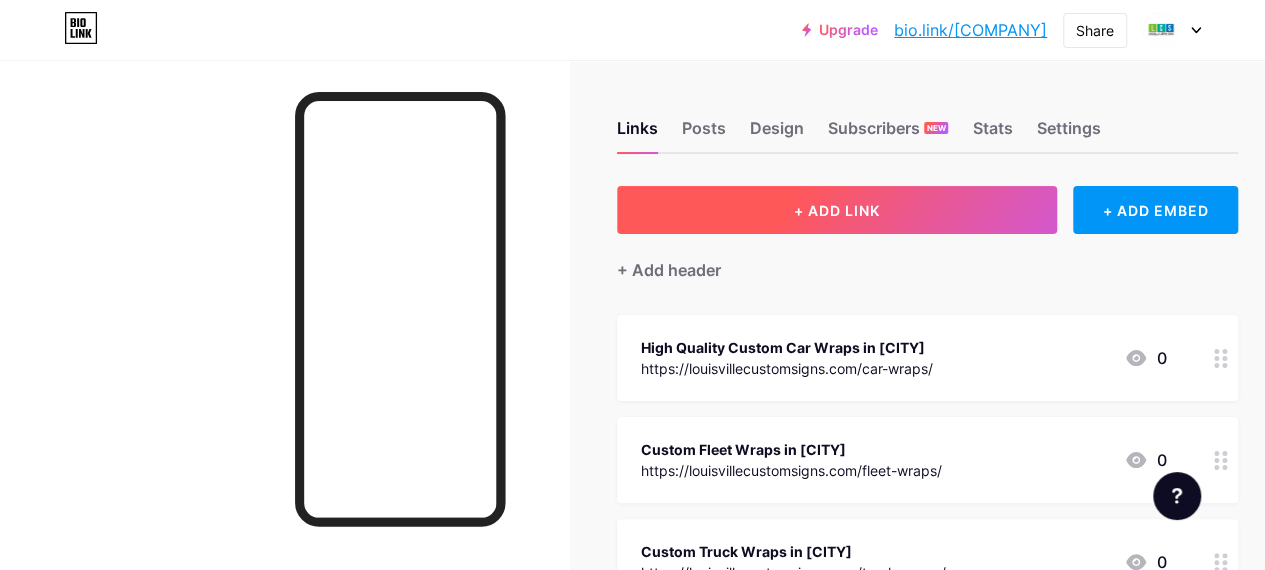 click on "+ ADD LINK" at bounding box center (837, 210) 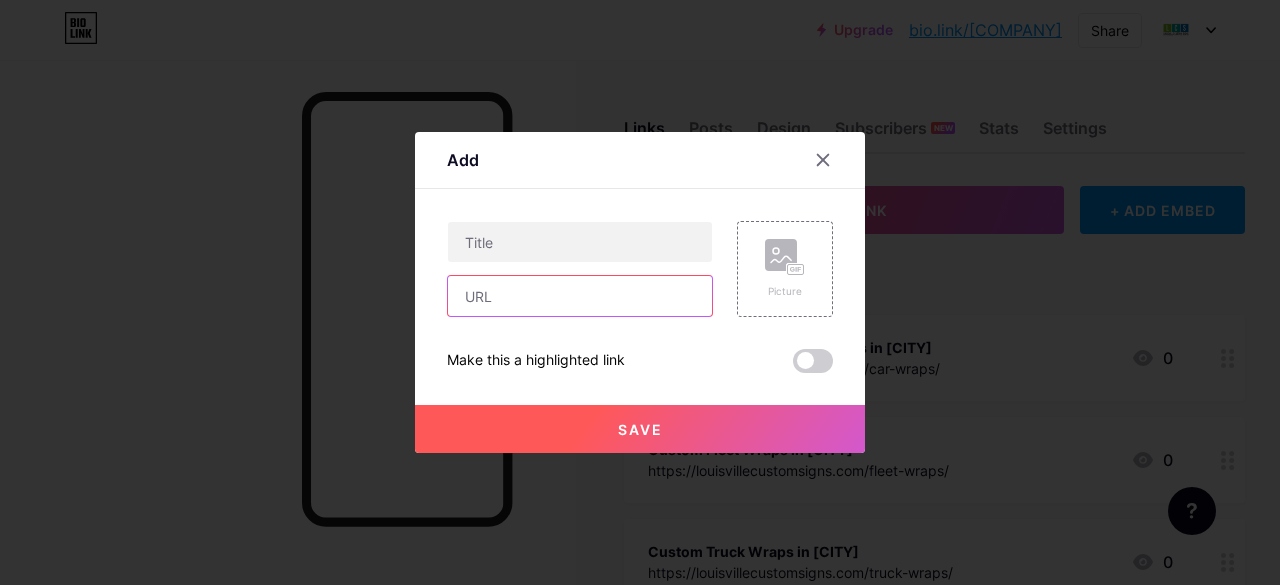 click at bounding box center [580, 296] 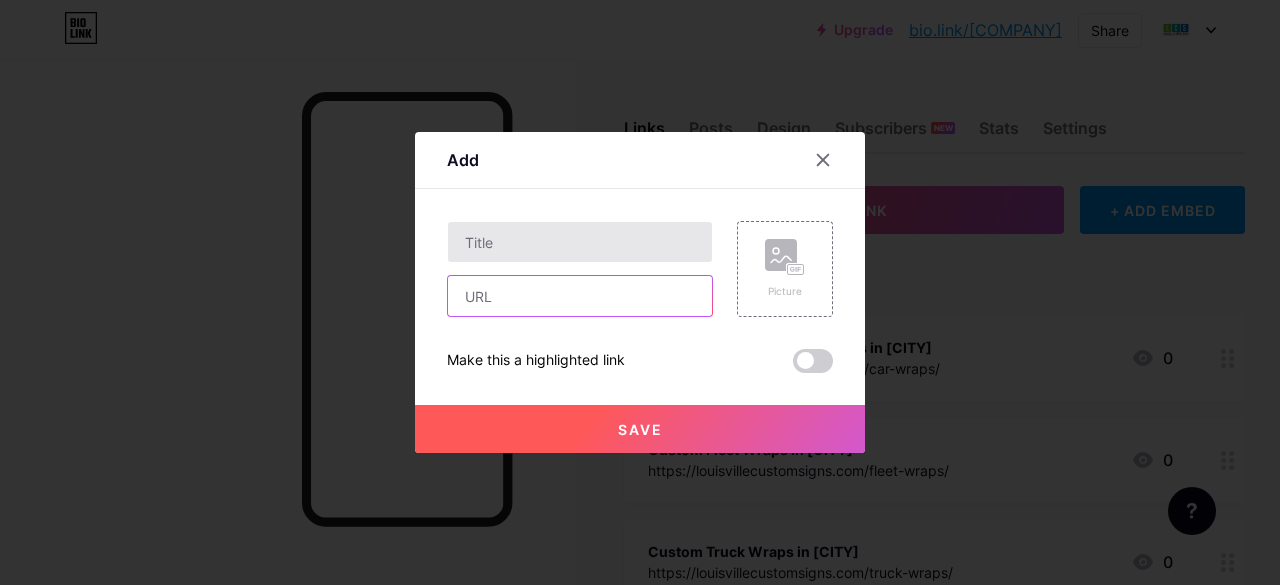 paste on "https://louisvillecustomsigns.com/electronic-message-centers-[CITY]-in/" 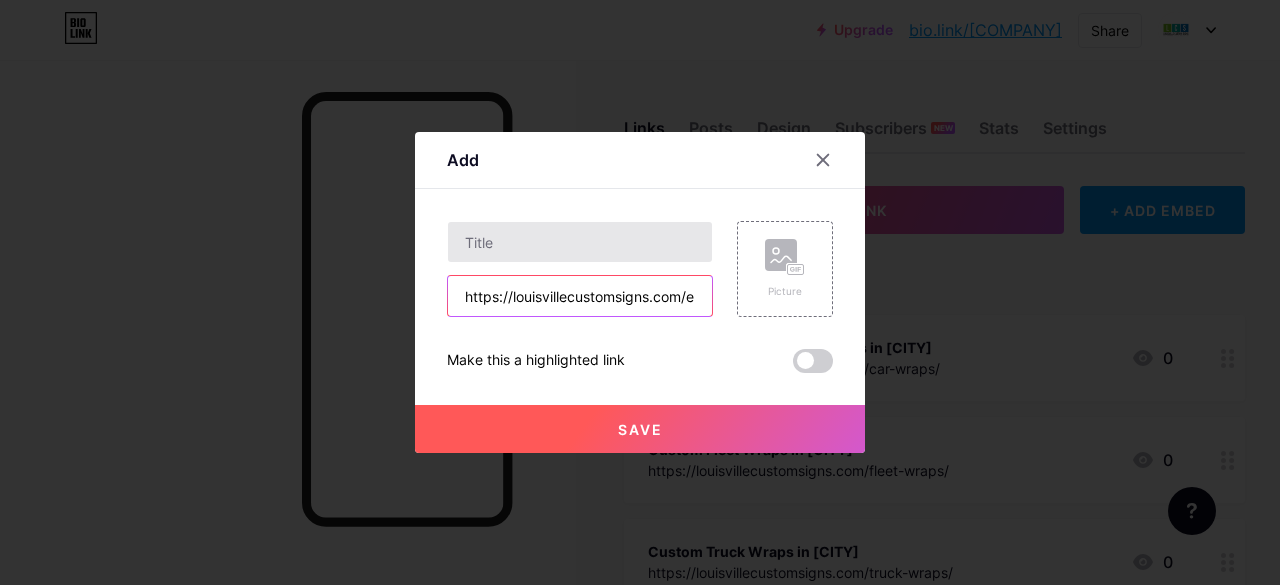 scroll, scrollTop: 0, scrollLeft: 294, axis: horizontal 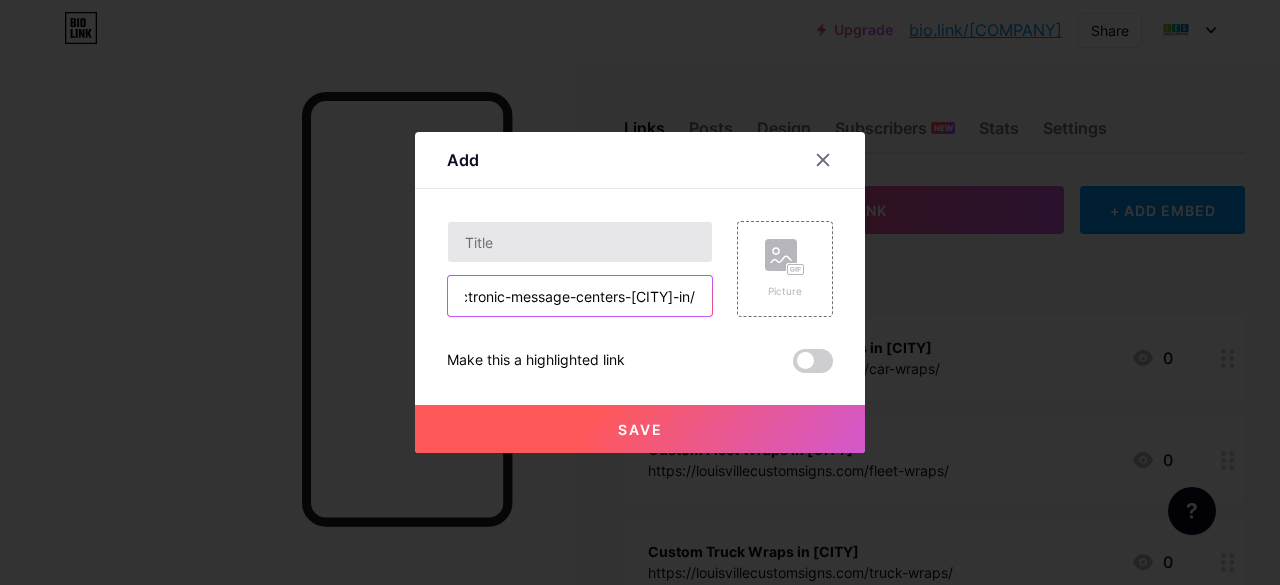 type on "https://louisvillecustomsigns.com/electronic-message-centers-[CITY]-in/" 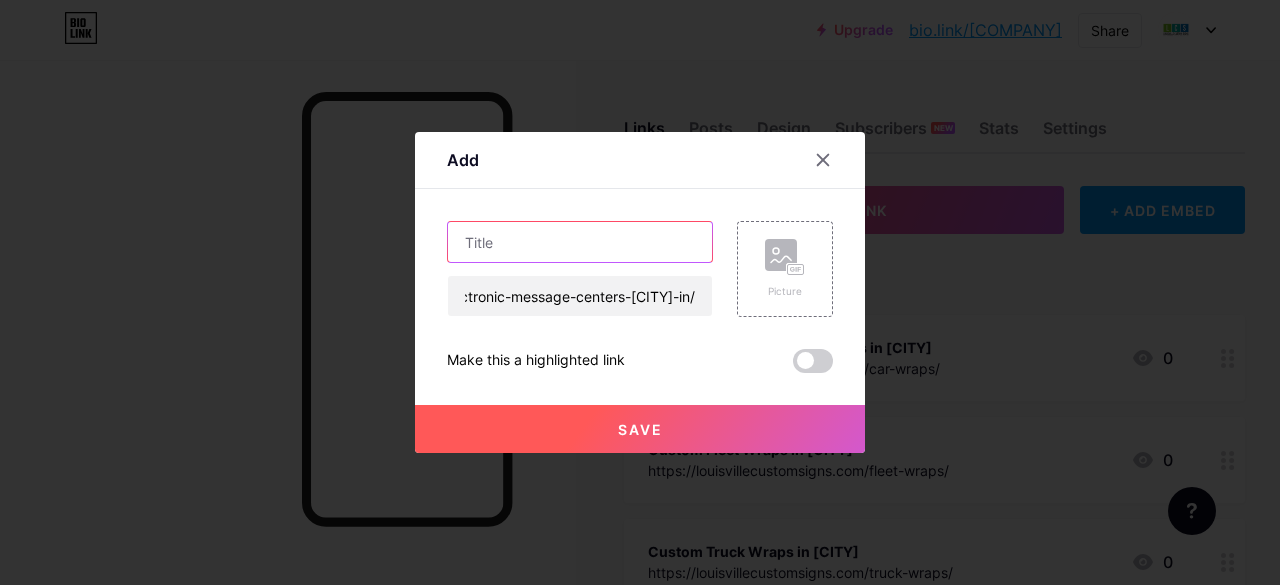 scroll, scrollTop: 0, scrollLeft: 0, axis: both 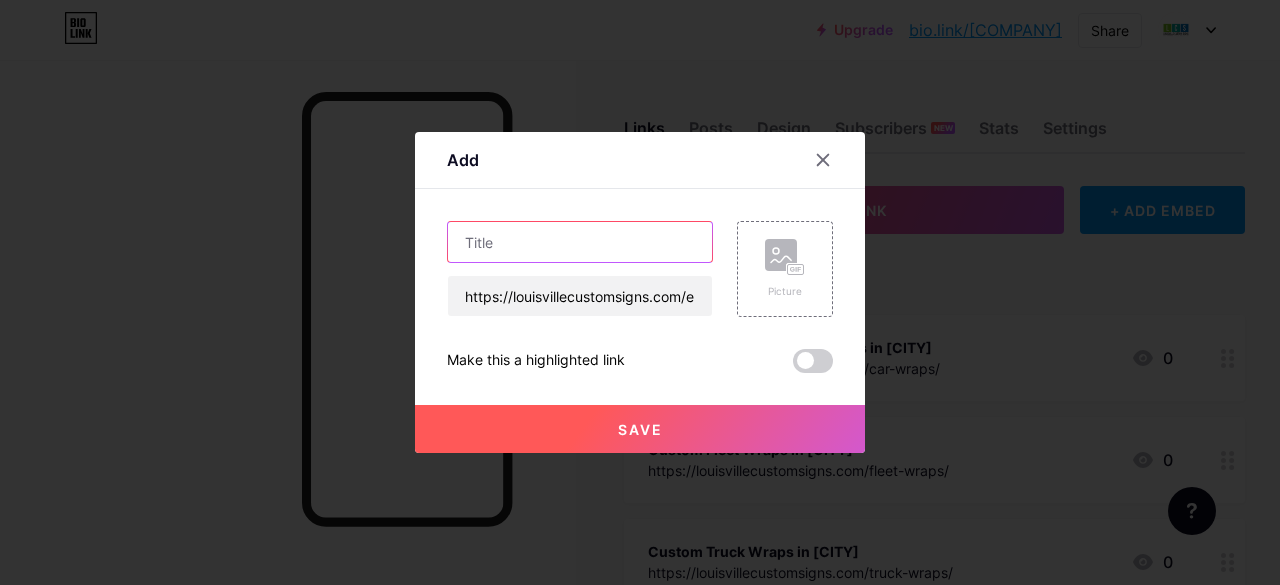 click at bounding box center (580, 242) 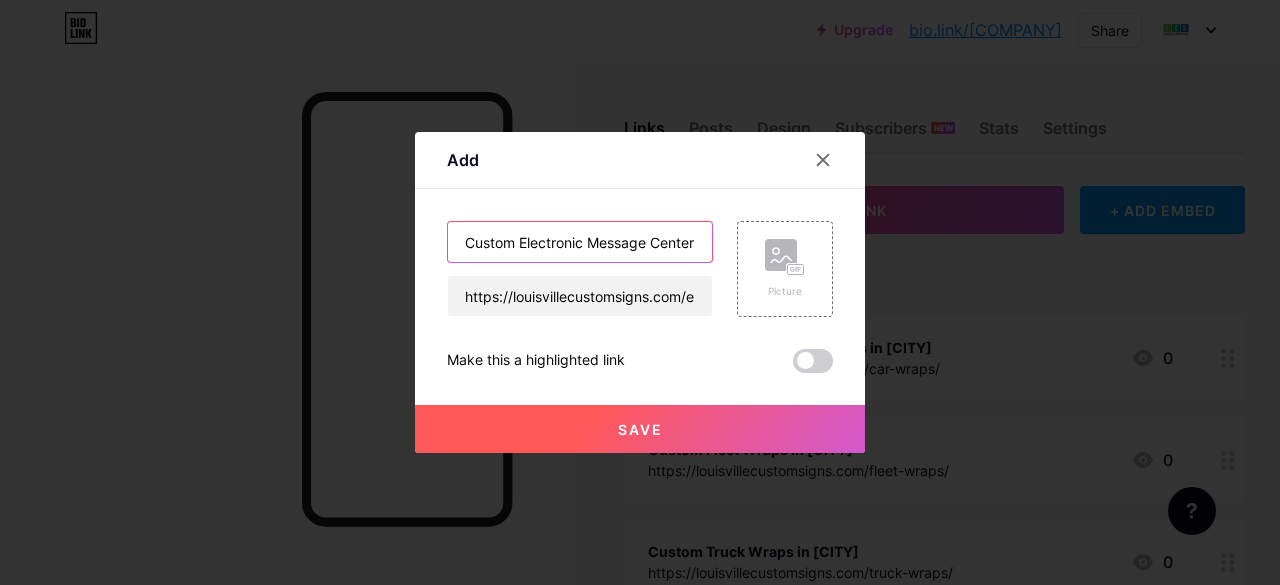 scroll, scrollTop: 0, scrollLeft: 138, axis: horizontal 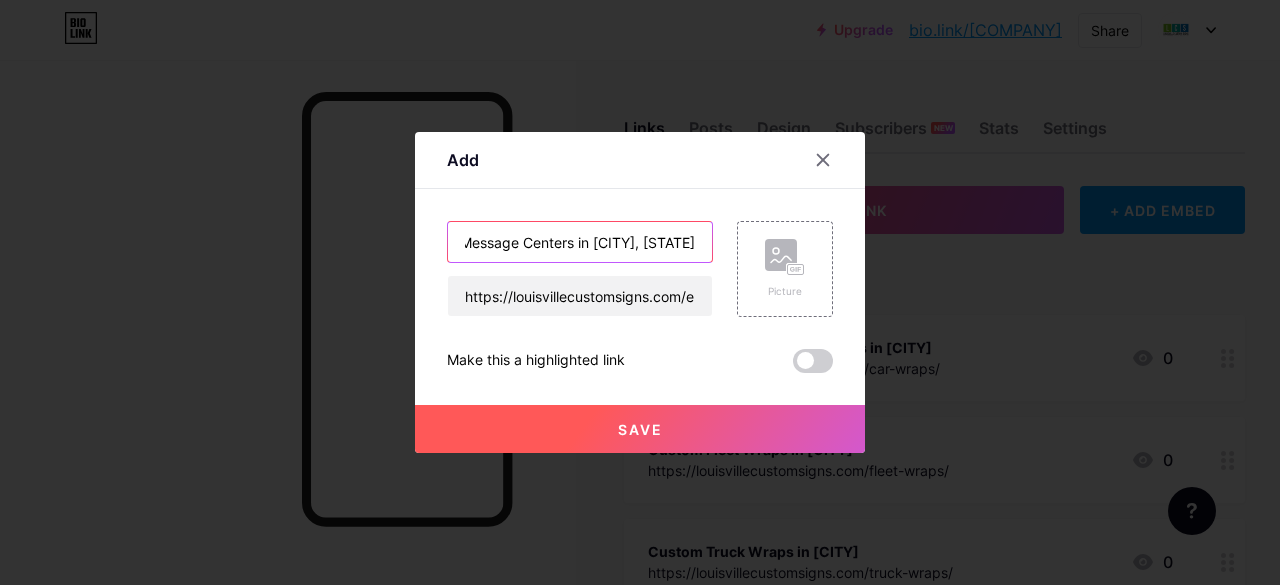 type on "Custom Electronic Message Centers in [CITY], [STATE]" 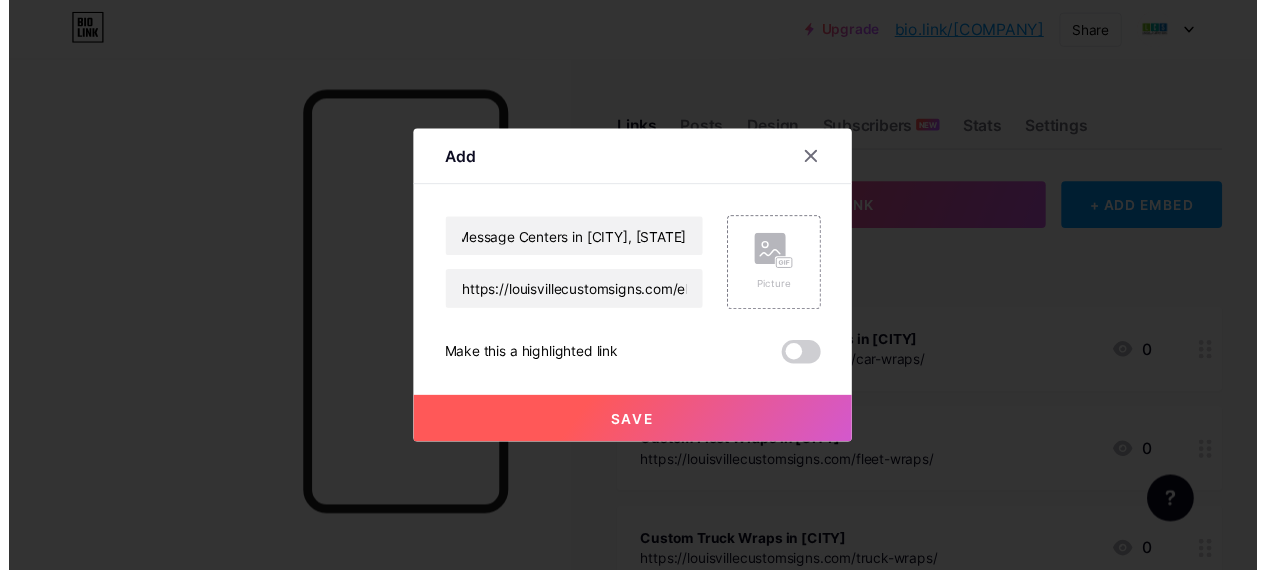 scroll, scrollTop: 0, scrollLeft: 0, axis: both 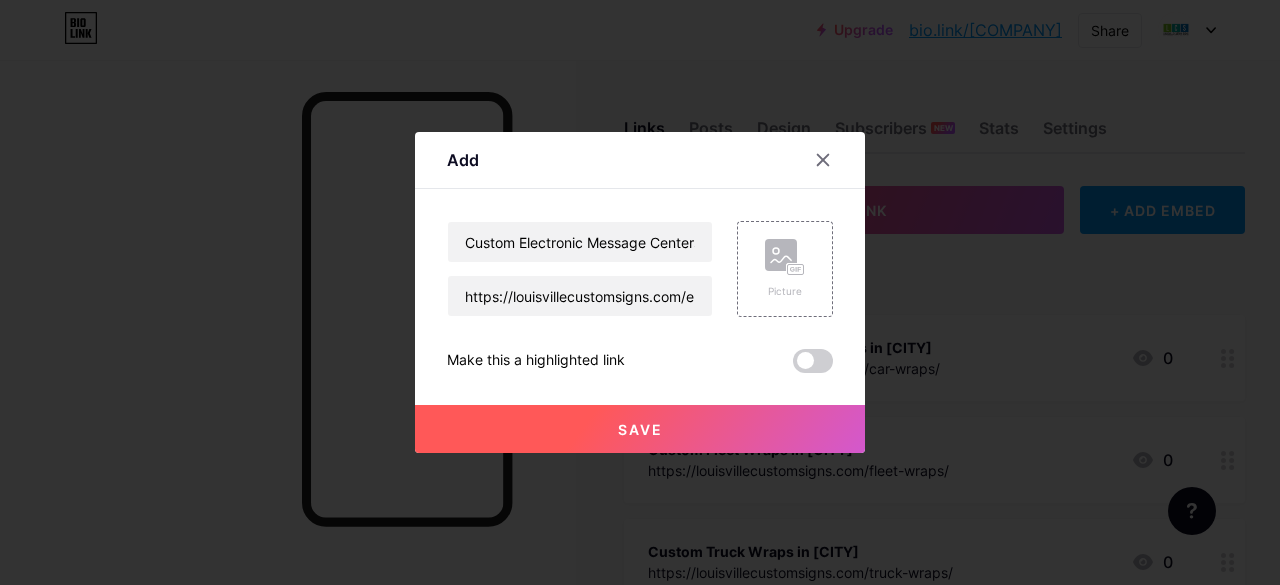 click on "Save" at bounding box center [640, 429] 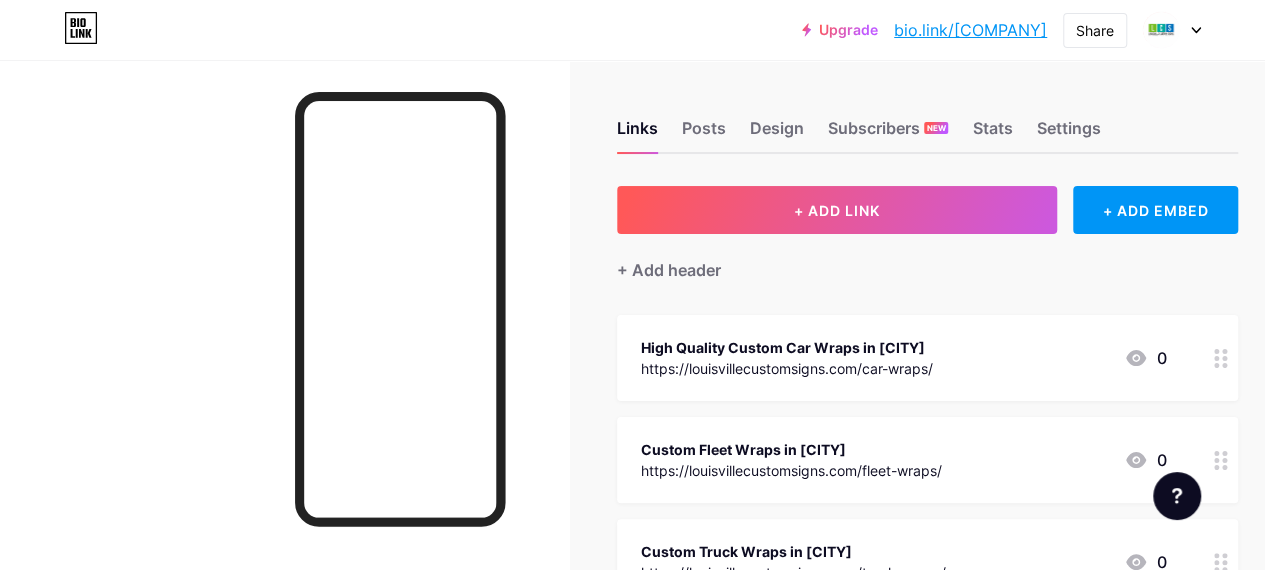 click on "bio.link/[COMPANY]" at bounding box center (970, 30) 